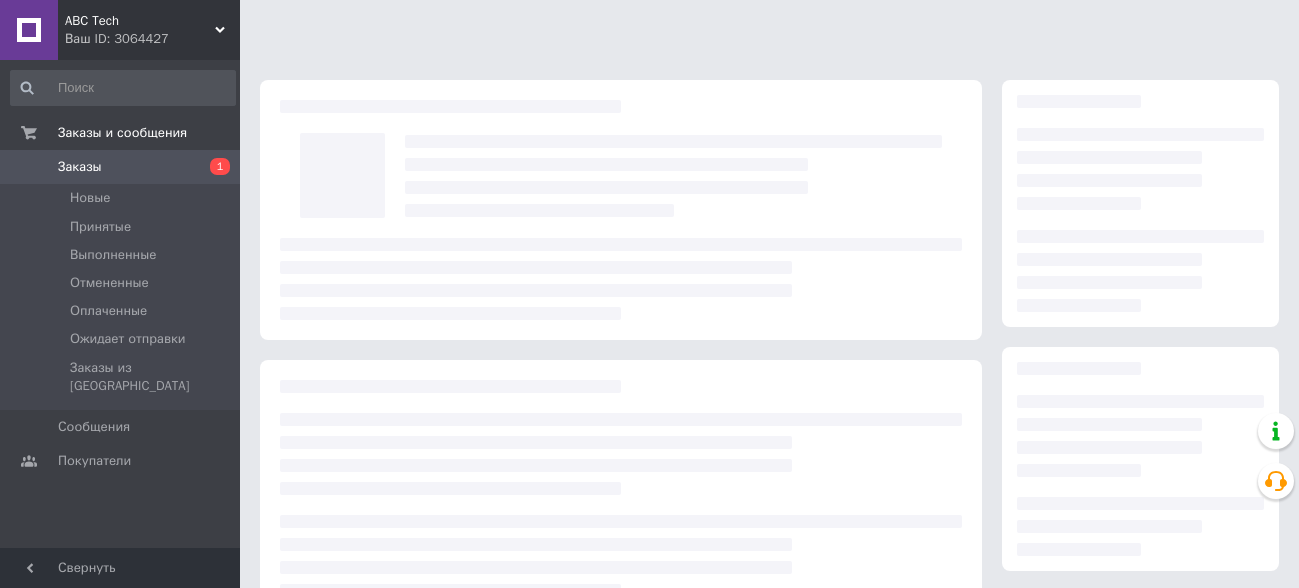 scroll, scrollTop: 0, scrollLeft: 0, axis: both 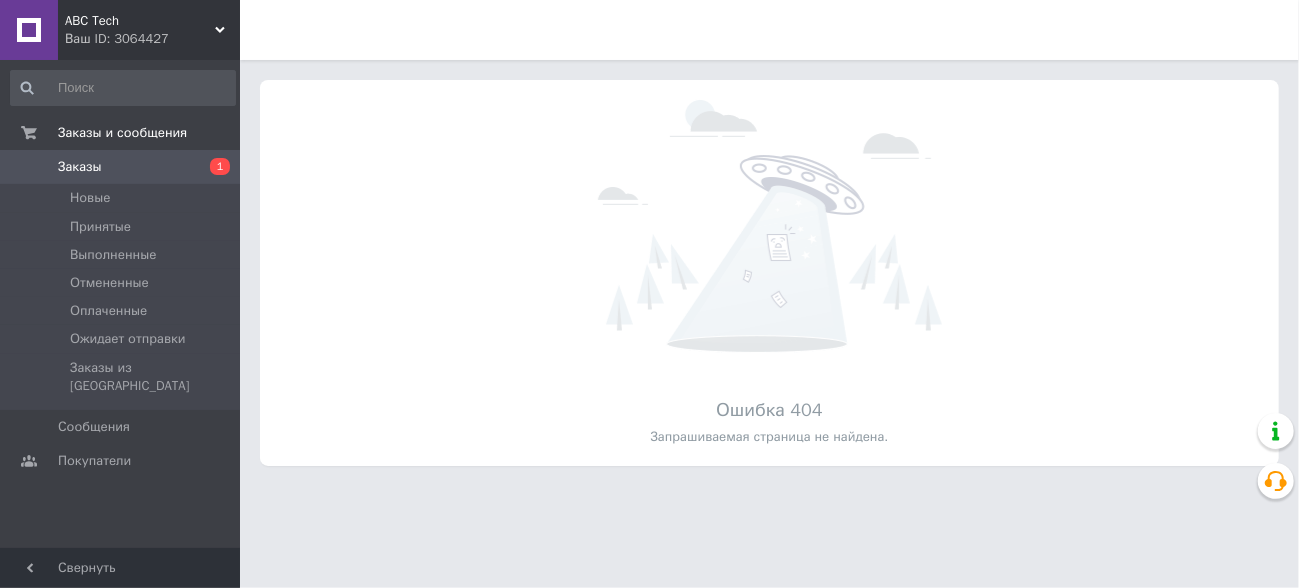 click on "Ваш ID: 3064427" at bounding box center [152, 39] 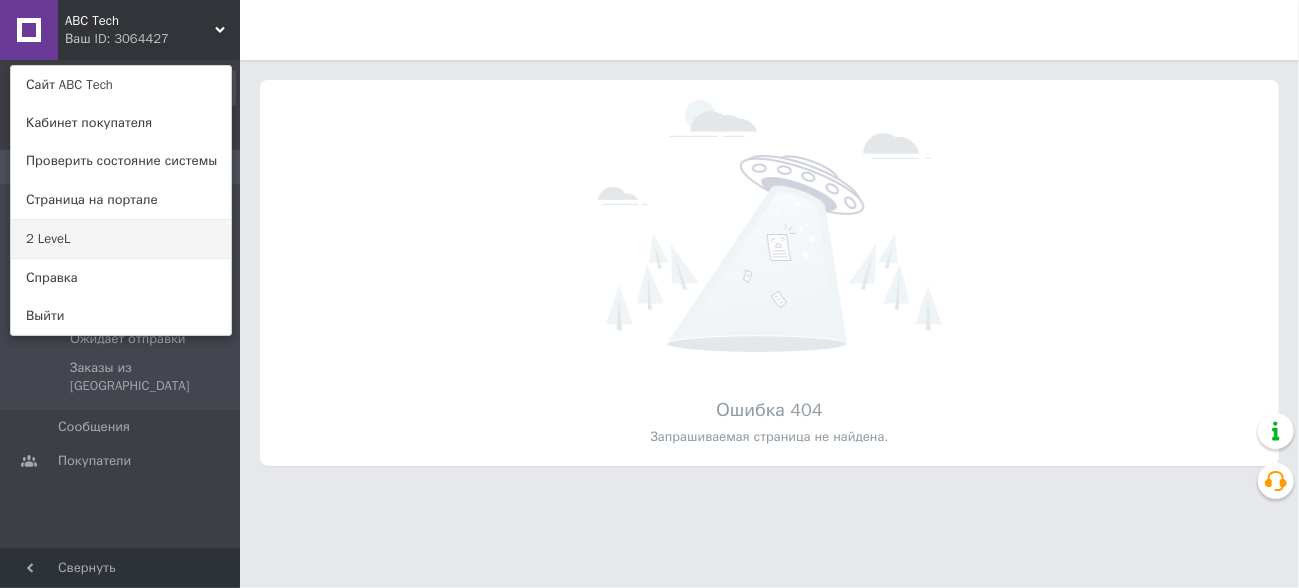 click on "2 LeveL" at bounding box center [121, 239] 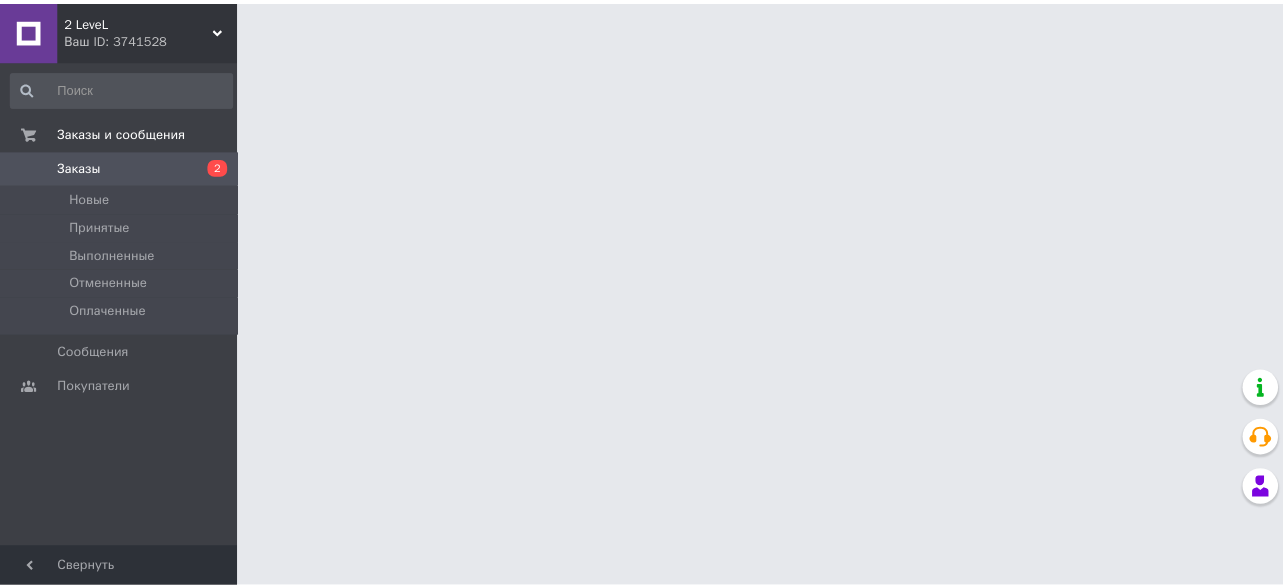 scroll, scrollTop: 0, scrollLeft: 0, axis: both 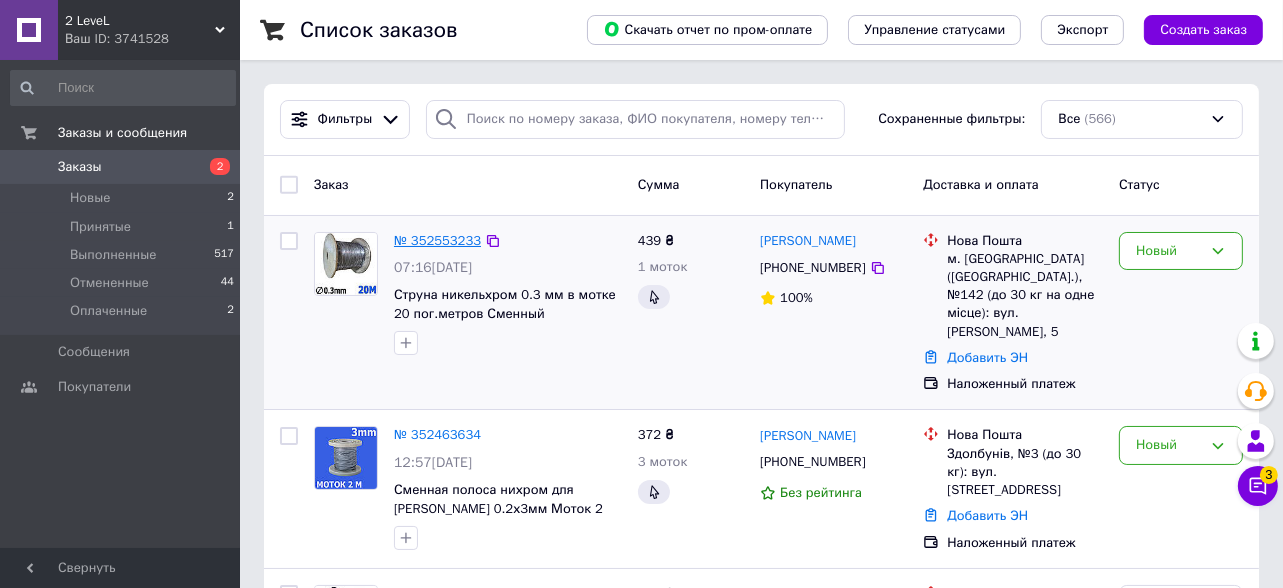 click on "№ 352553233" at bounding box center (437, 240) 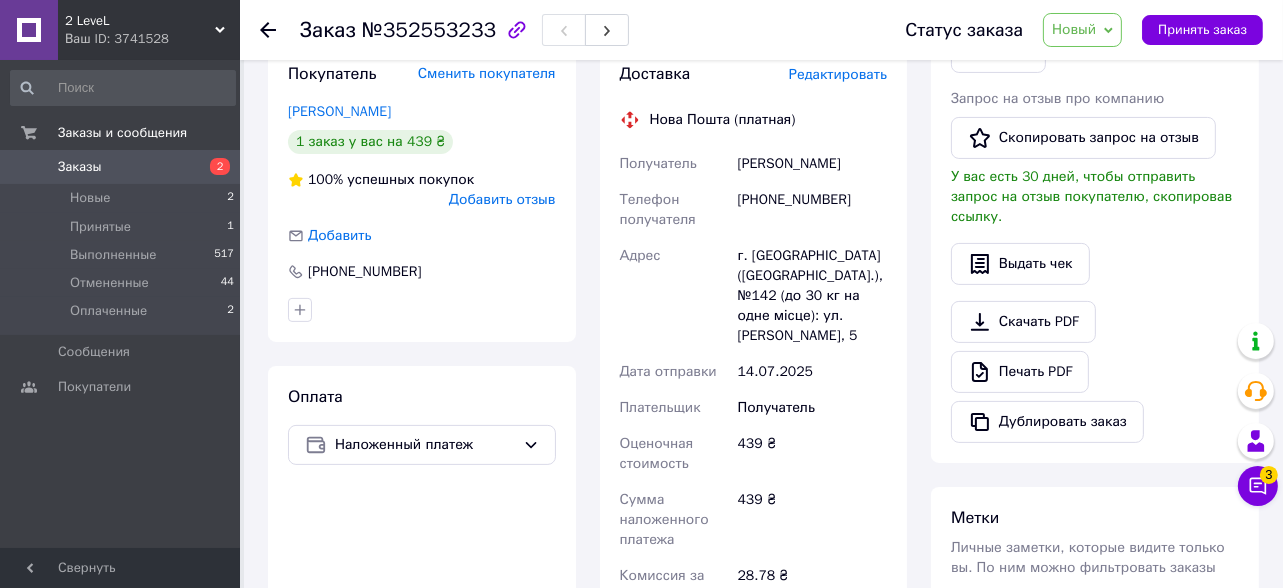 scroll, scrollTop: 0, scrollLeft: 0, axis: both 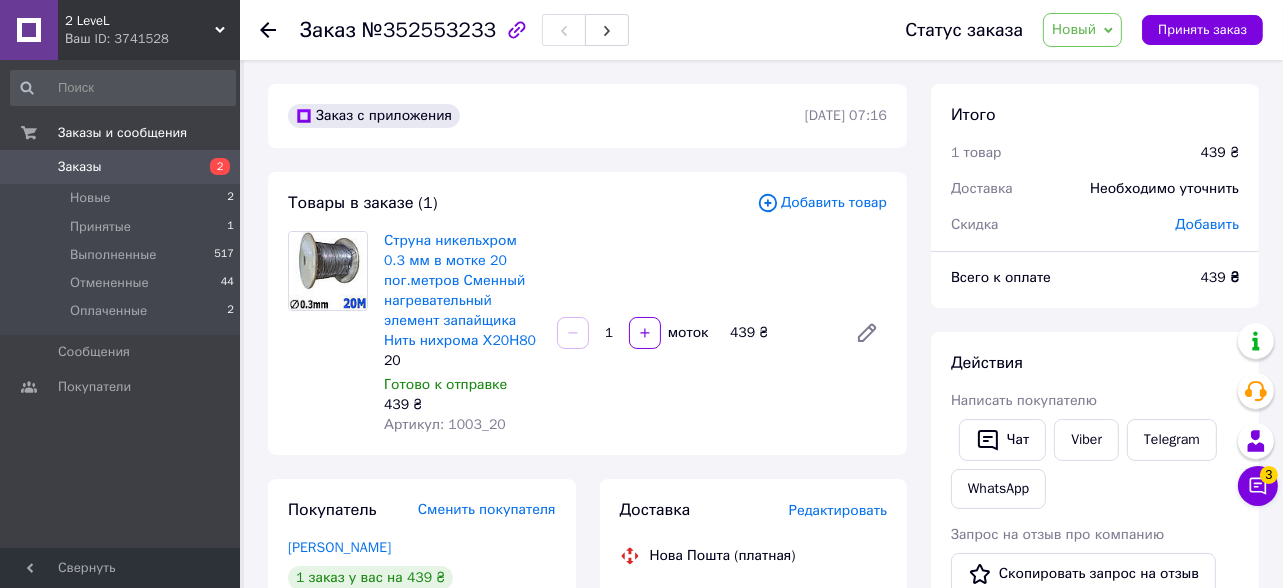 click on "Новый" at bounding box center (1082, 30) 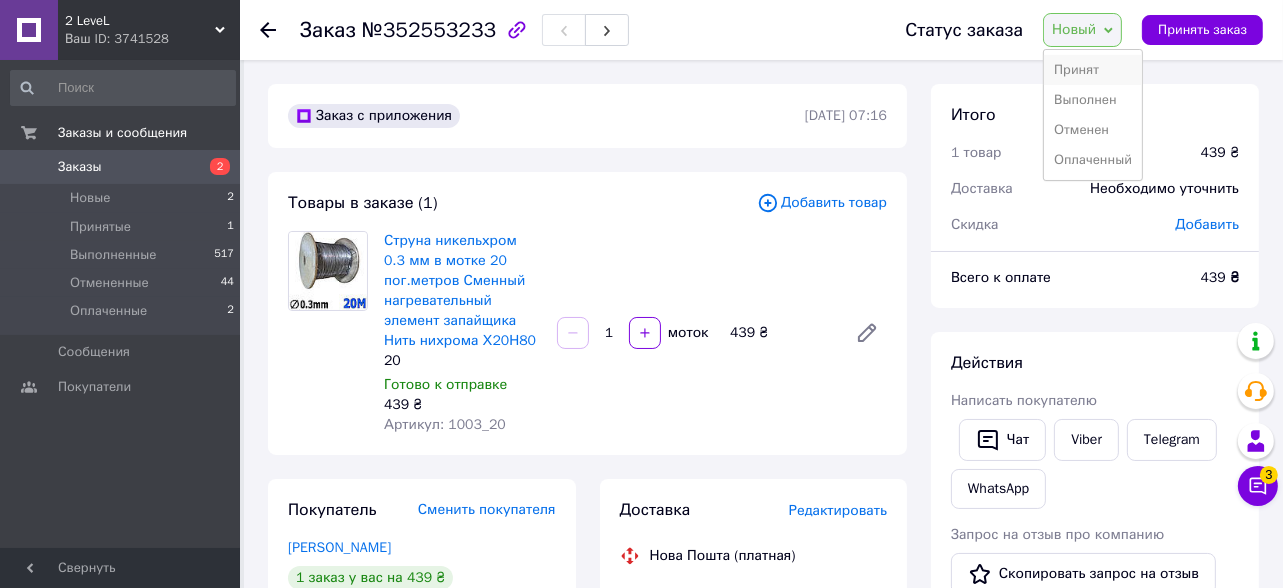click on "Принят" at bounding box center [1093, 70] 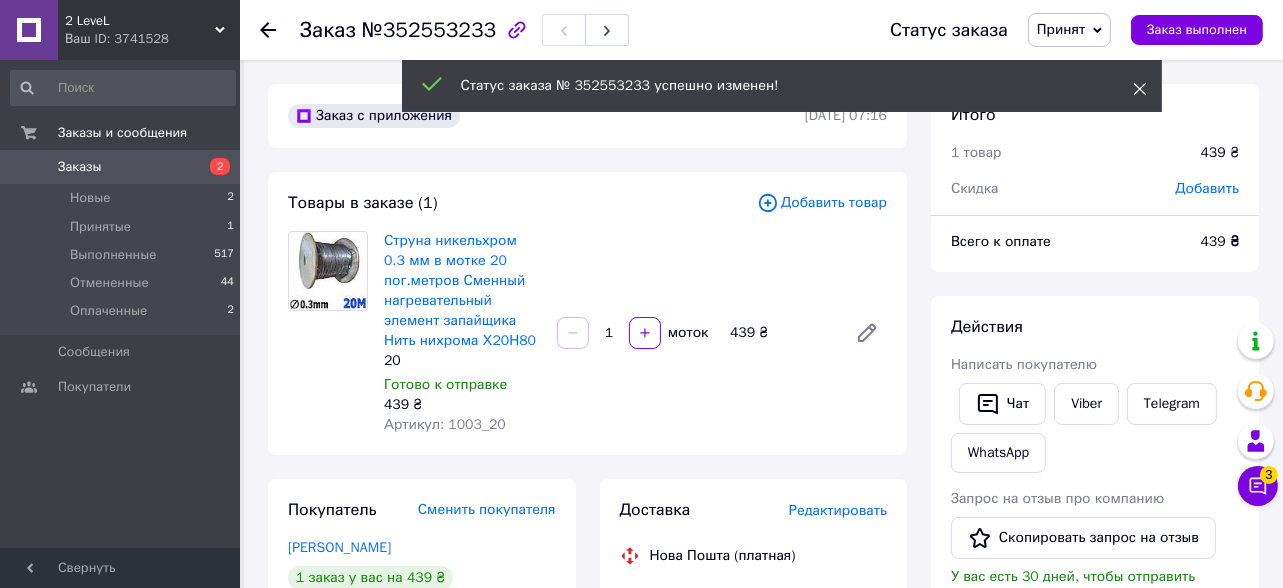 click 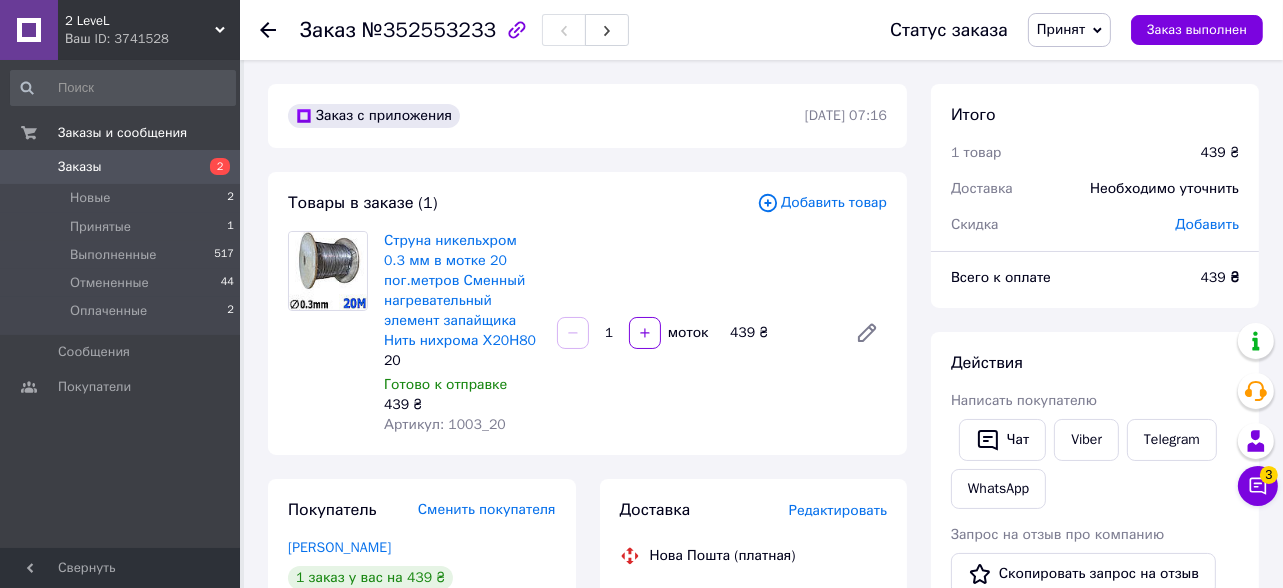 click on "Принят" at bounding box center (1061, 29) 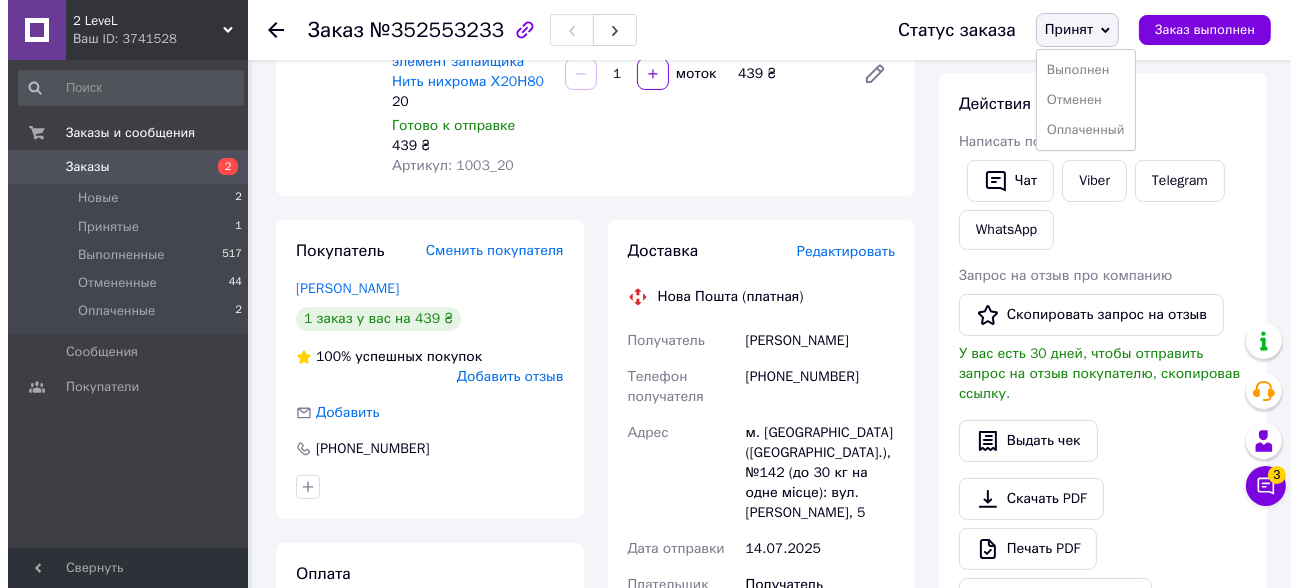 scroll, scrollTop: 0, scrollLeft: 0, axis: both 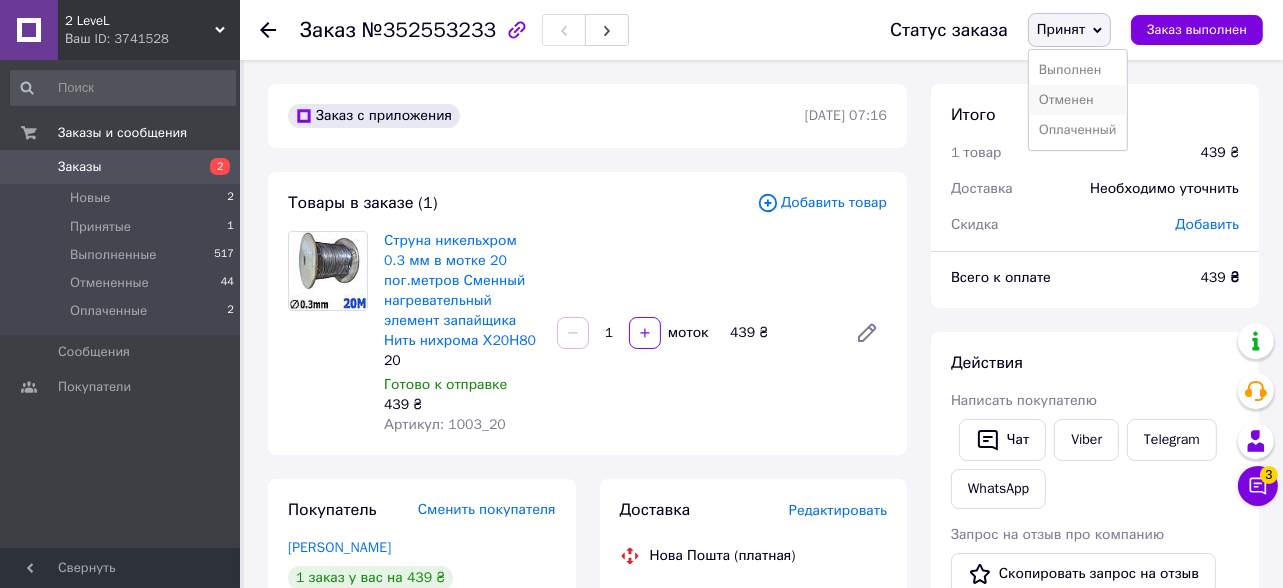 click on "Отменен" at bounding box center [1078, 100] 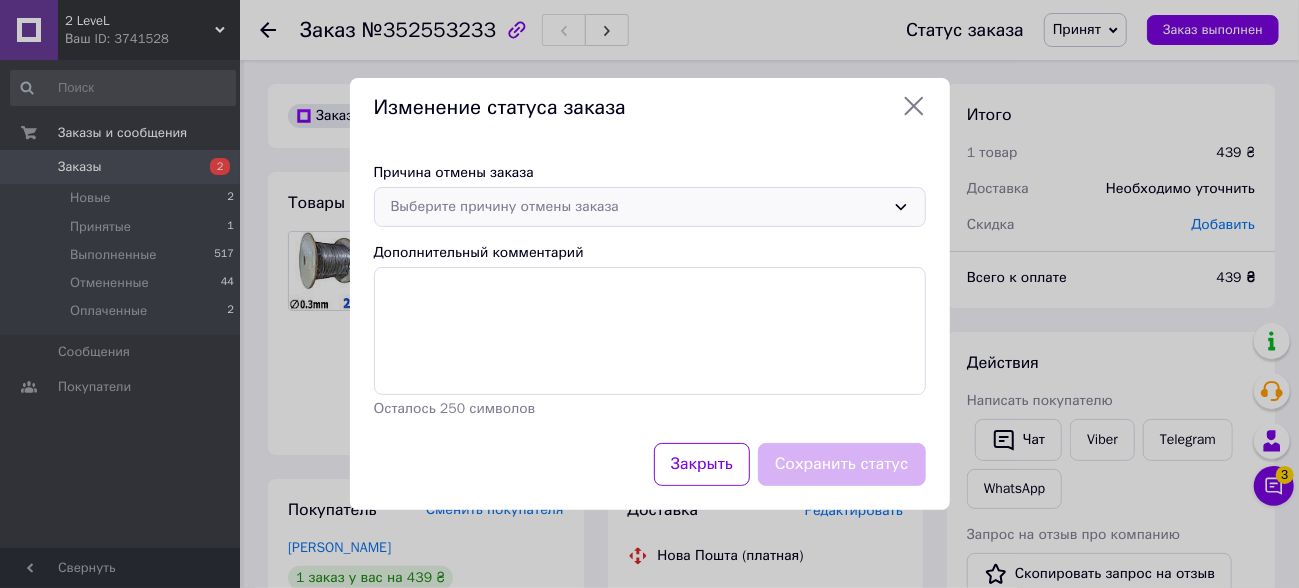 click on "Выберите причину отмены заказа" at bounding box center [638, 207] 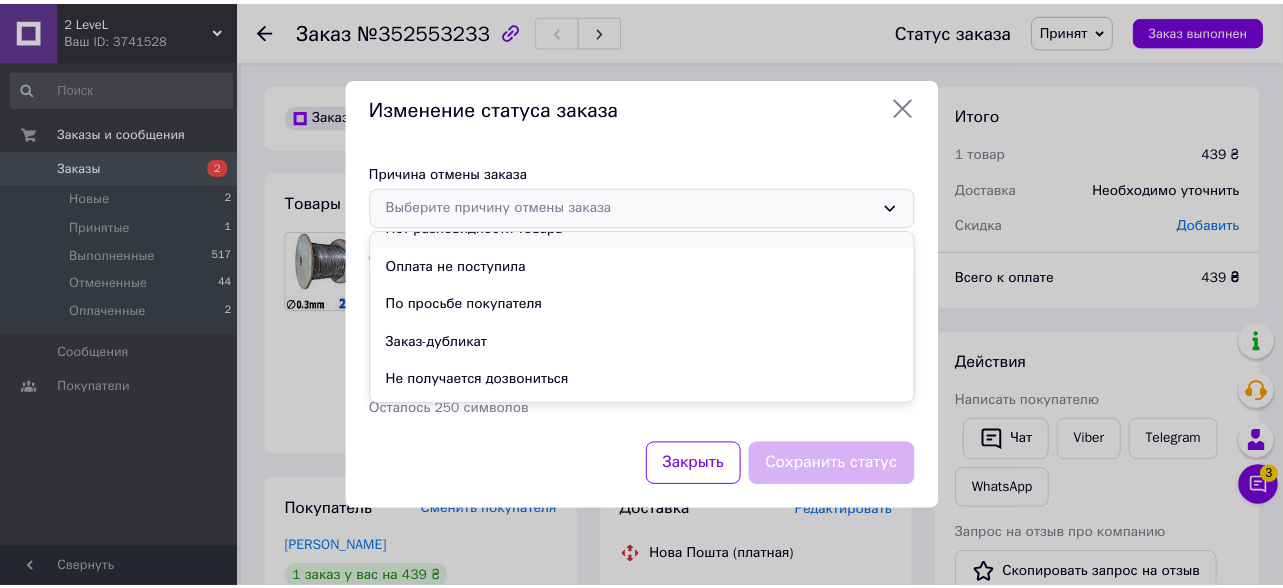 scroll, scrollTop: 94, scrollLeft: 0, axis: vertical 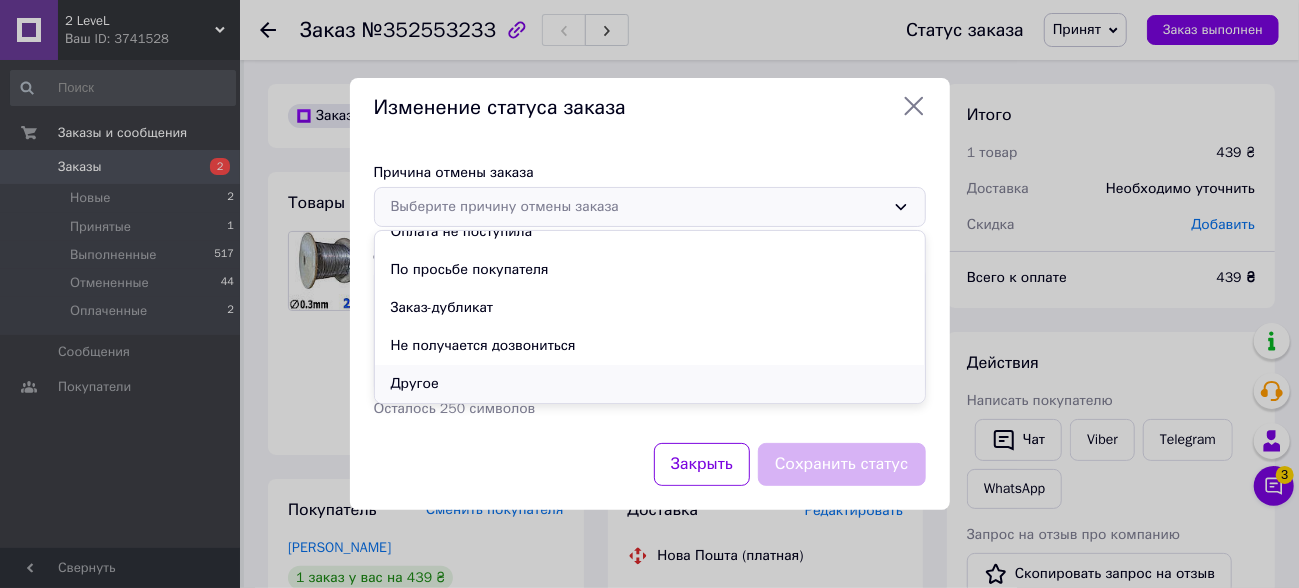 click on "Другое" at bounding box center [650, 384] 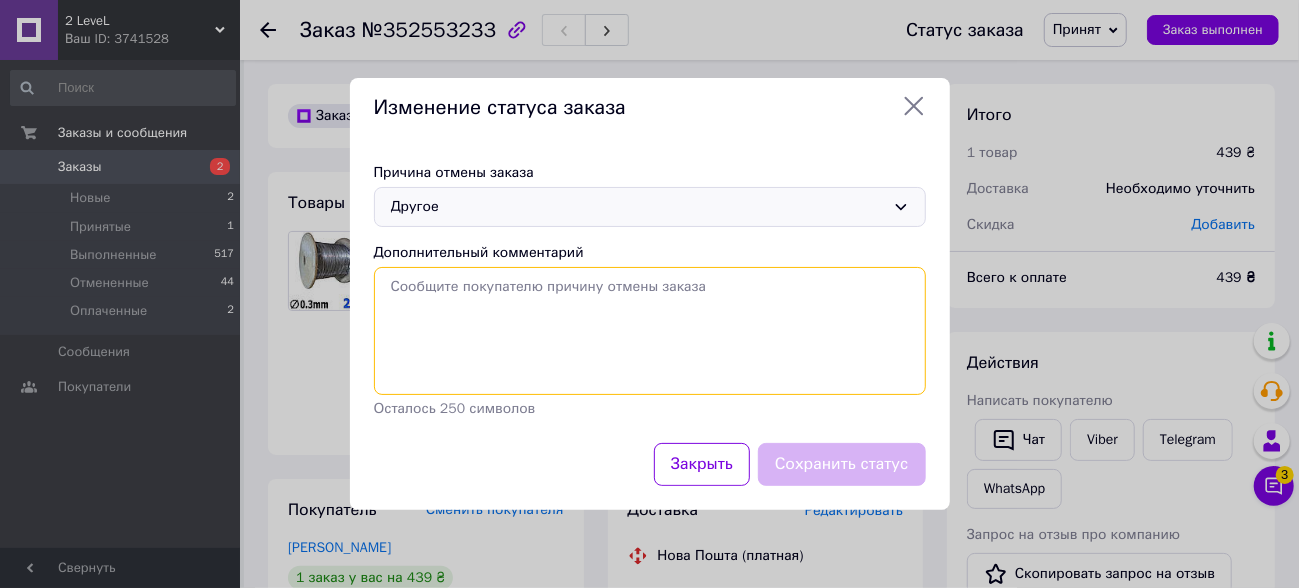 click on "Дополнительный комментарий" at bounding box center (650, 331) 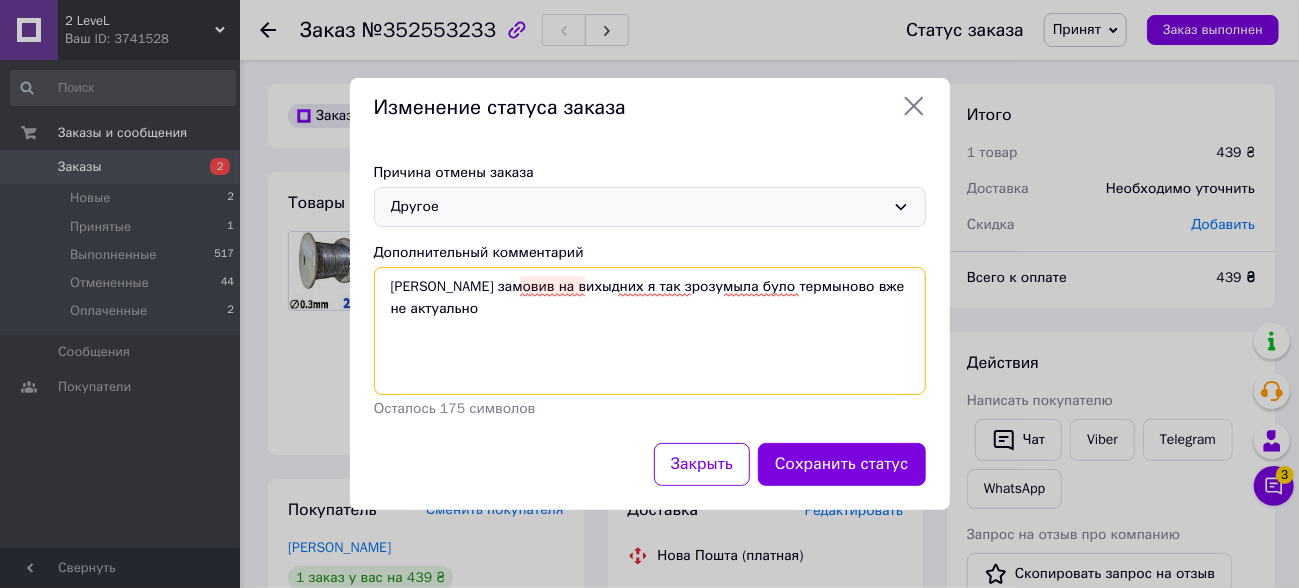 click on "Клыэнт замовив на вихыдних я так зрозумыла було термыново вже не актуально" at bounding box center [650, 331] 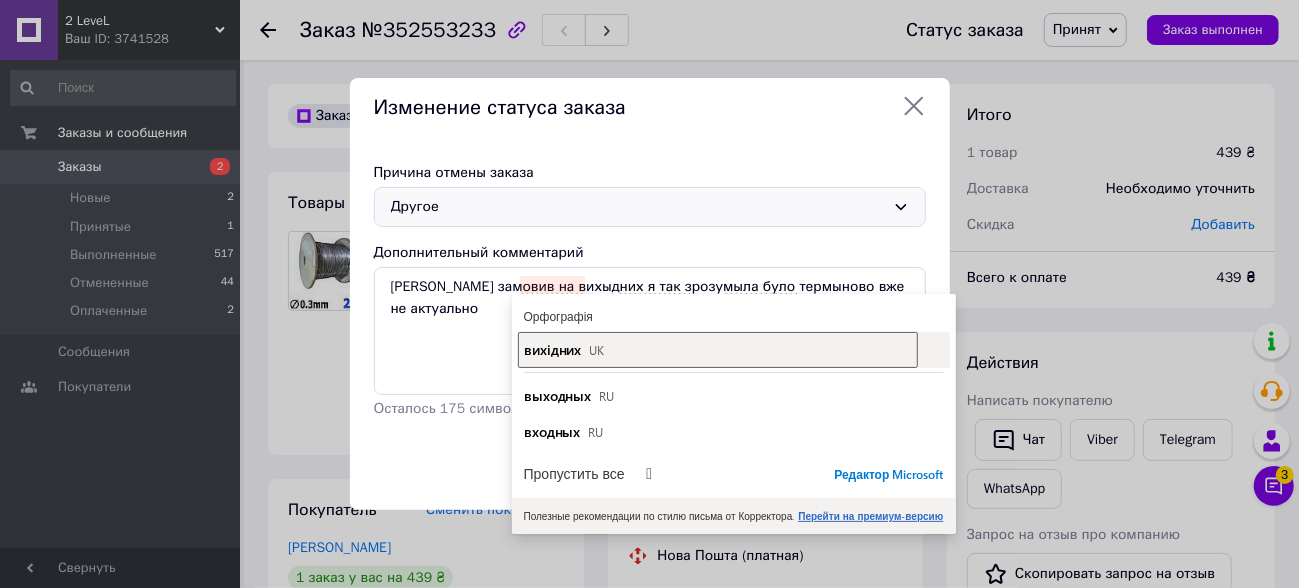 click on "вихідних" at bounding box center (553, 349) 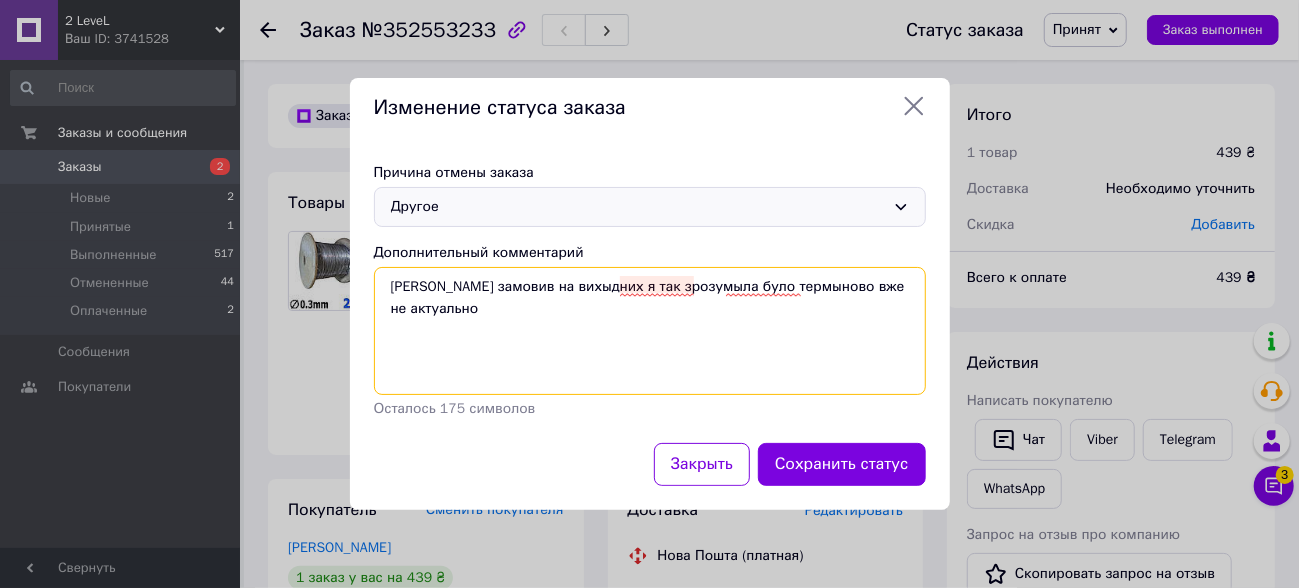 click on "Клыэнт замовив на вихідних я так зрозумыла було термыново вже не актуально" at bounding box center (650, 331) 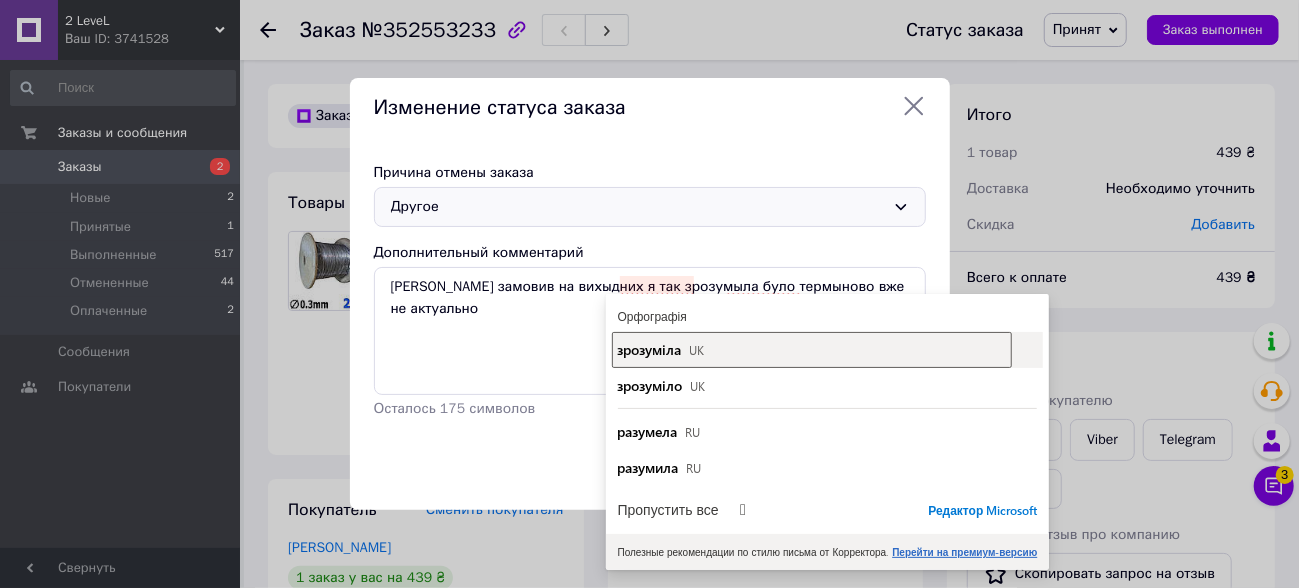 click on "зрозуміла" at bounding box center (650, 349) 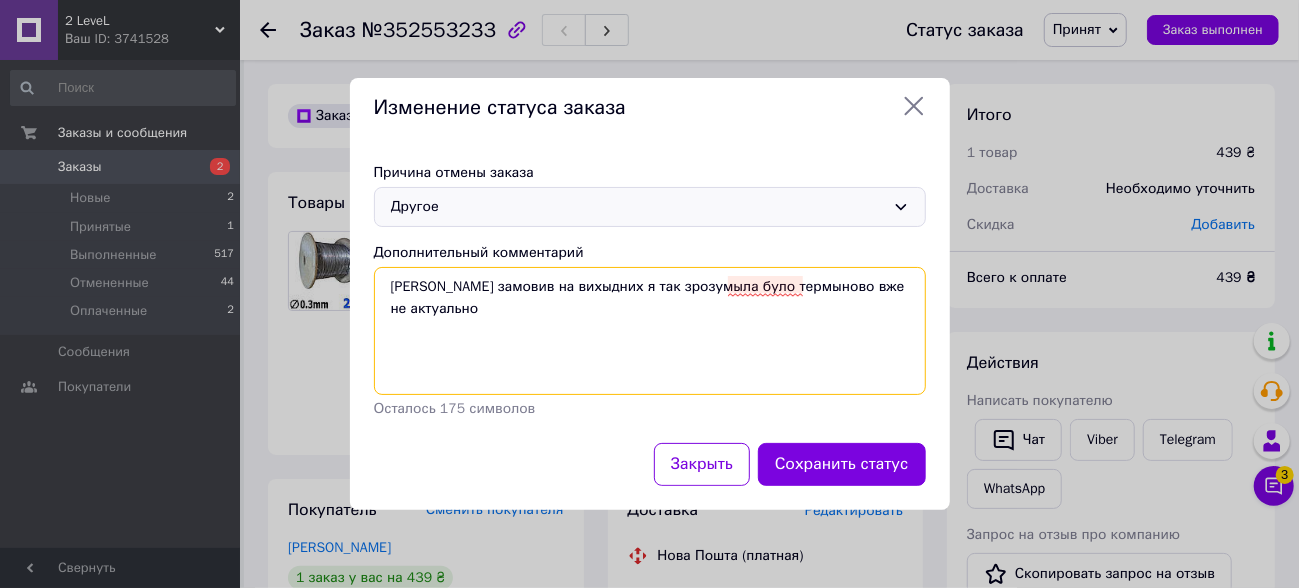 click on "Клыэнт замовив на вихідних я так зрозуміла було термыново вже не актуально" at bounding box center [650, 331] 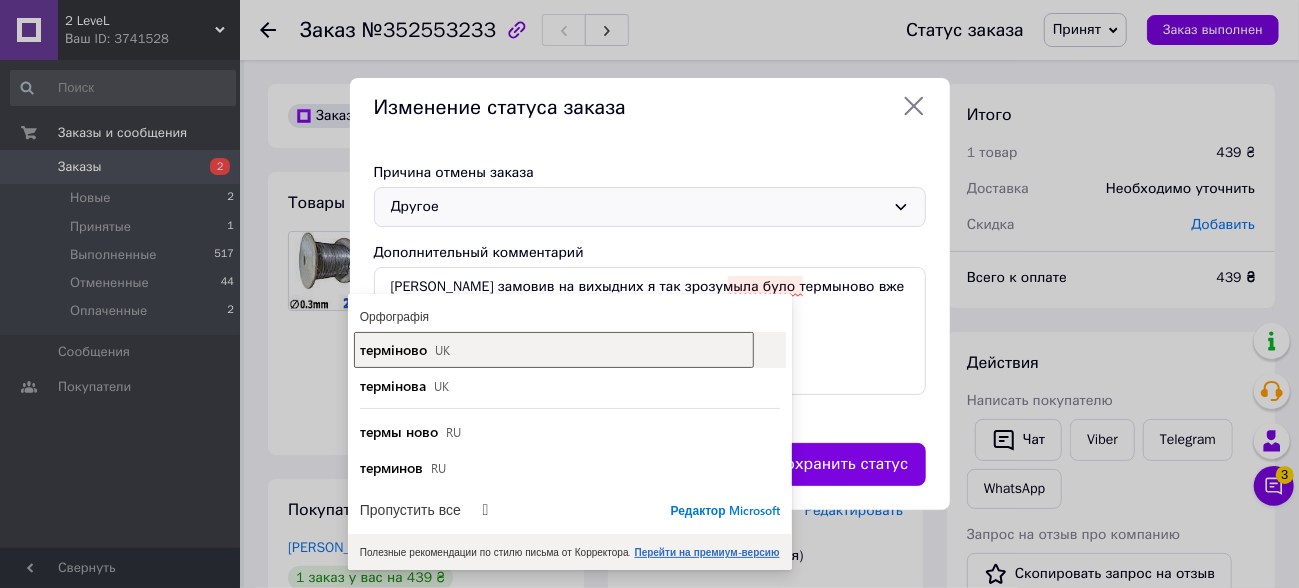 click on "терміново UK" at bounding box center (554, 349) 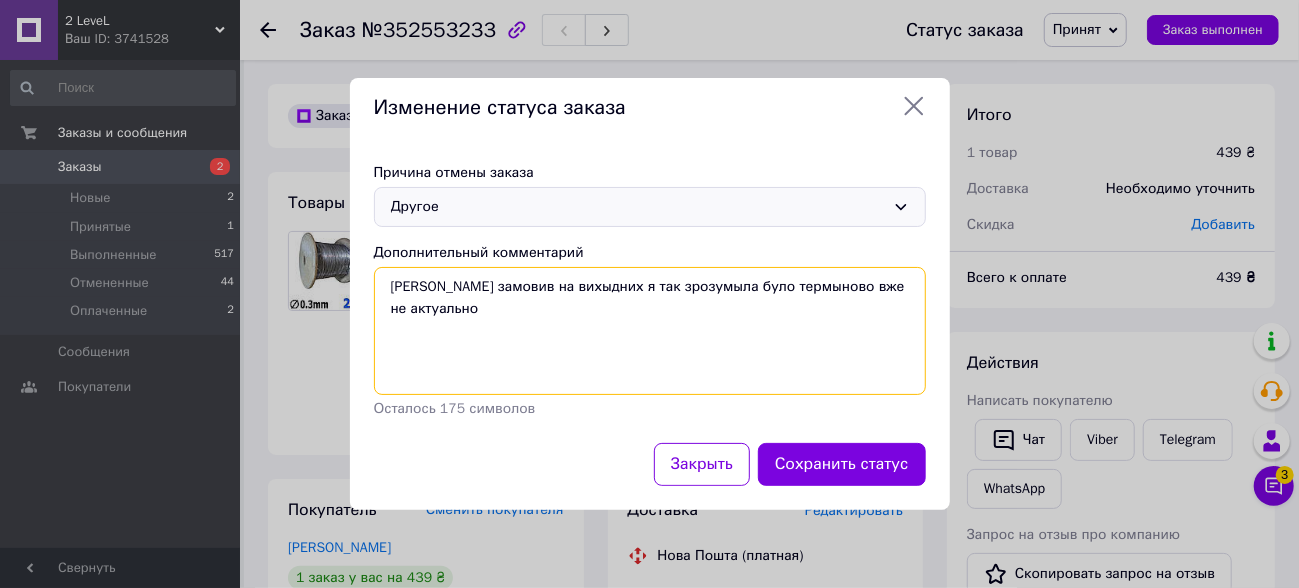 click on "Клыэнт замовив на вихідних я так зрозуміла було терміново вже не актуально" at bounding box center [650, 331] 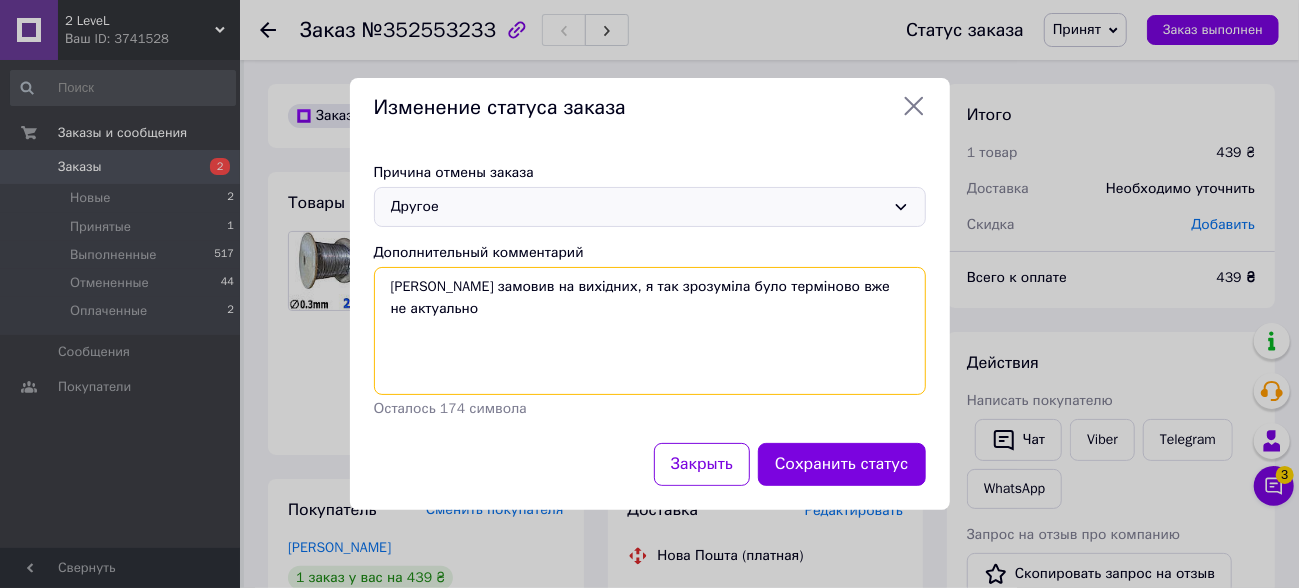 click on "Клыэнт замовив на вихідних, я так зрозуміла було терміново вже не актуально" at bounding box center (650, 331) 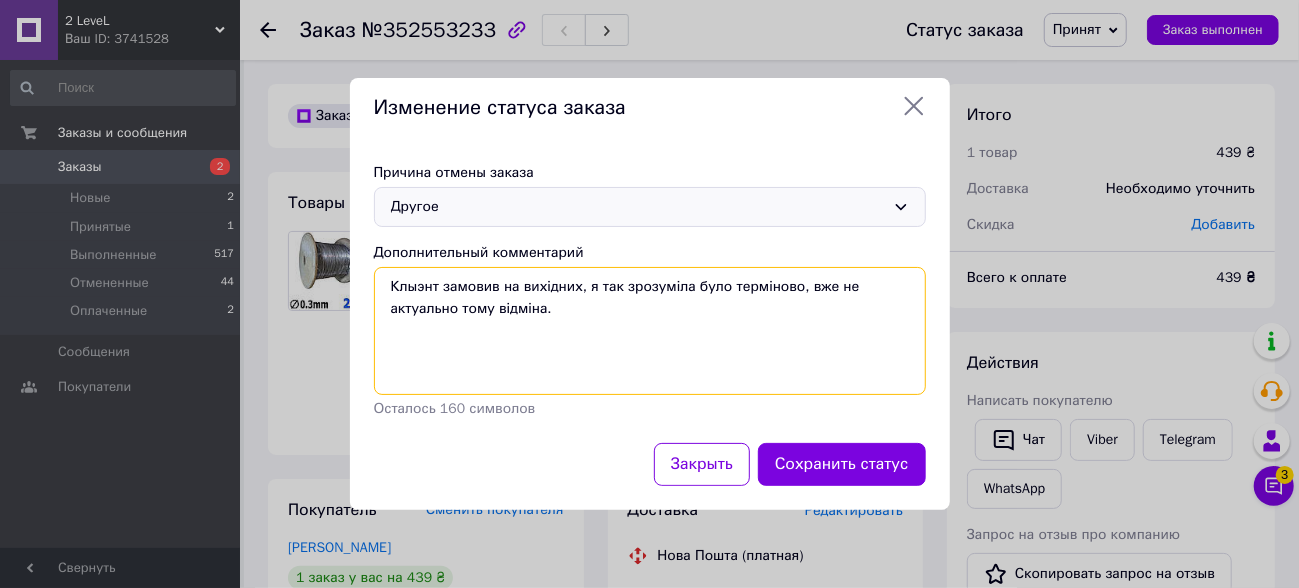 click on "Клыэнт замовив на вихідних, я так зрозуміла було терміново, вже не актуально тому відміна." at bounding box center [650, 331] 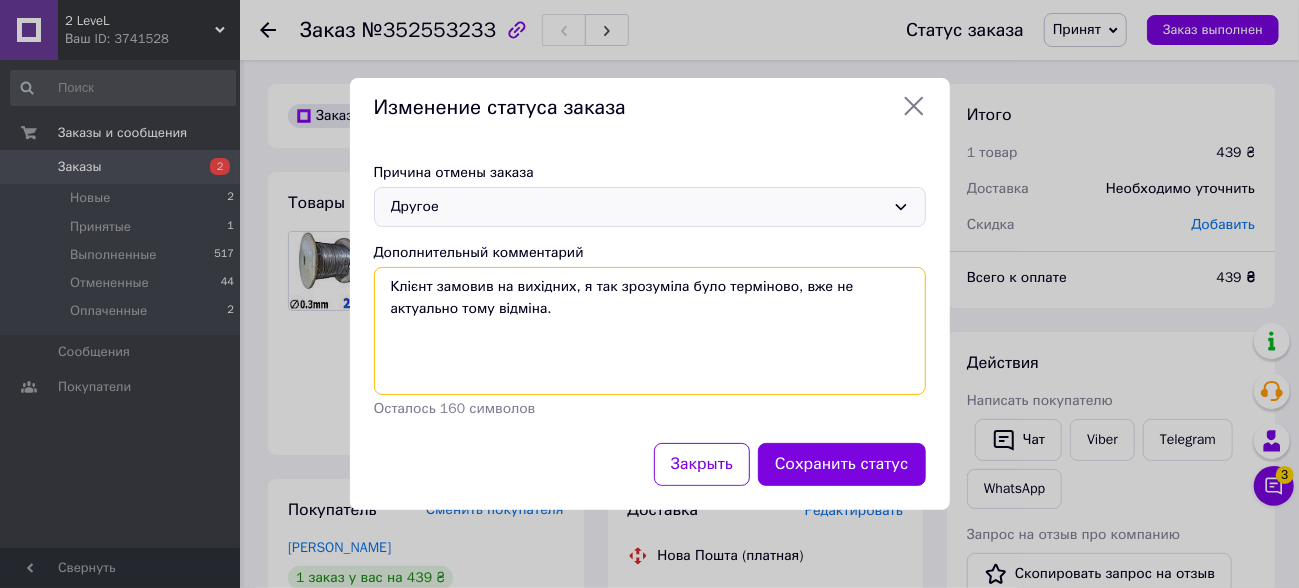 click on "Клієнт замовив на вихідних, я так зрозуміла було терміново, вже не актуально тому відміна." at bounding box center (650, 331) 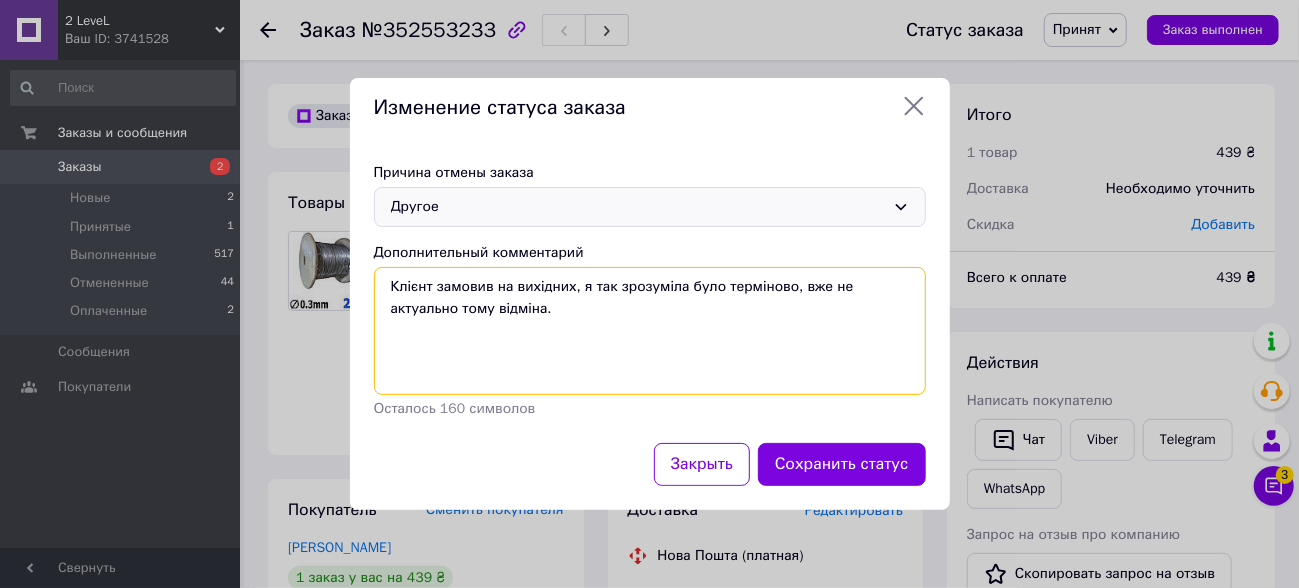 type on "Клієнт замовив на вихідних, я так зрозуміла було терміново, вже не актуально тому відміна." 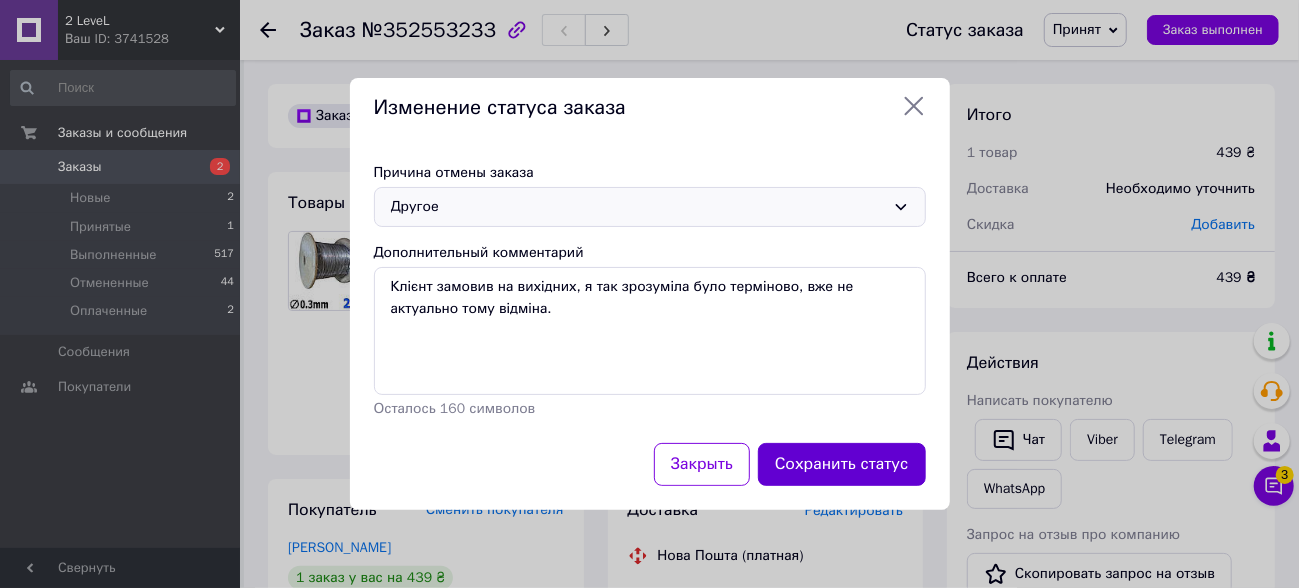 click on "Сохранить статус" at bounding box center [842, 464] 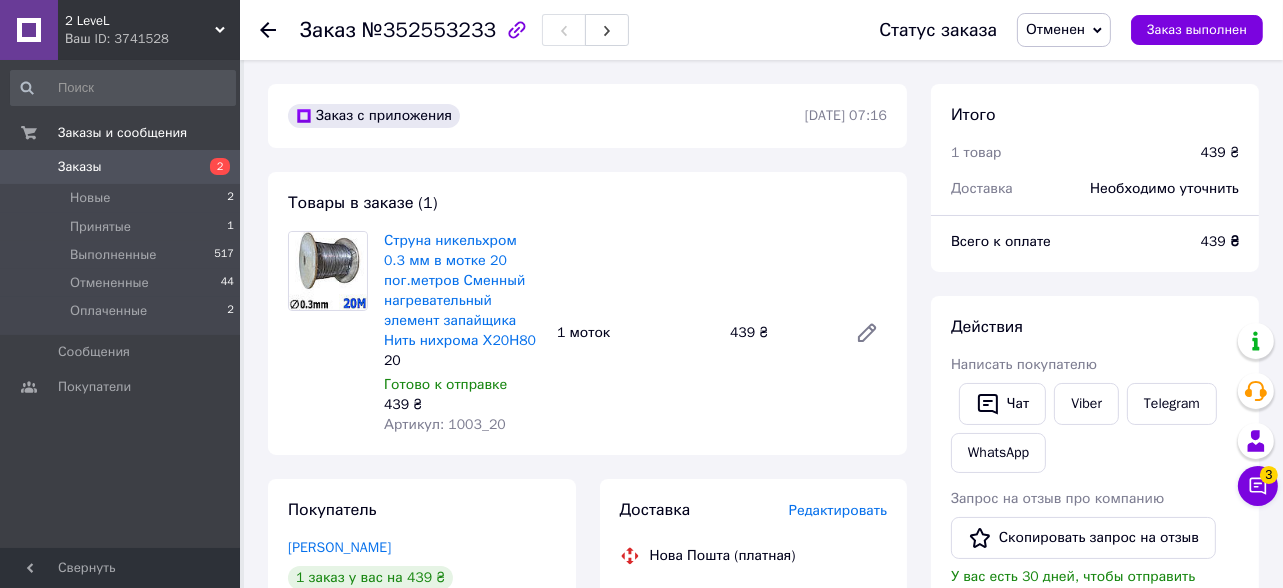 click on "Заказ с приложения 14.07.2025 | 07:16" at bounding box center (587, 116) 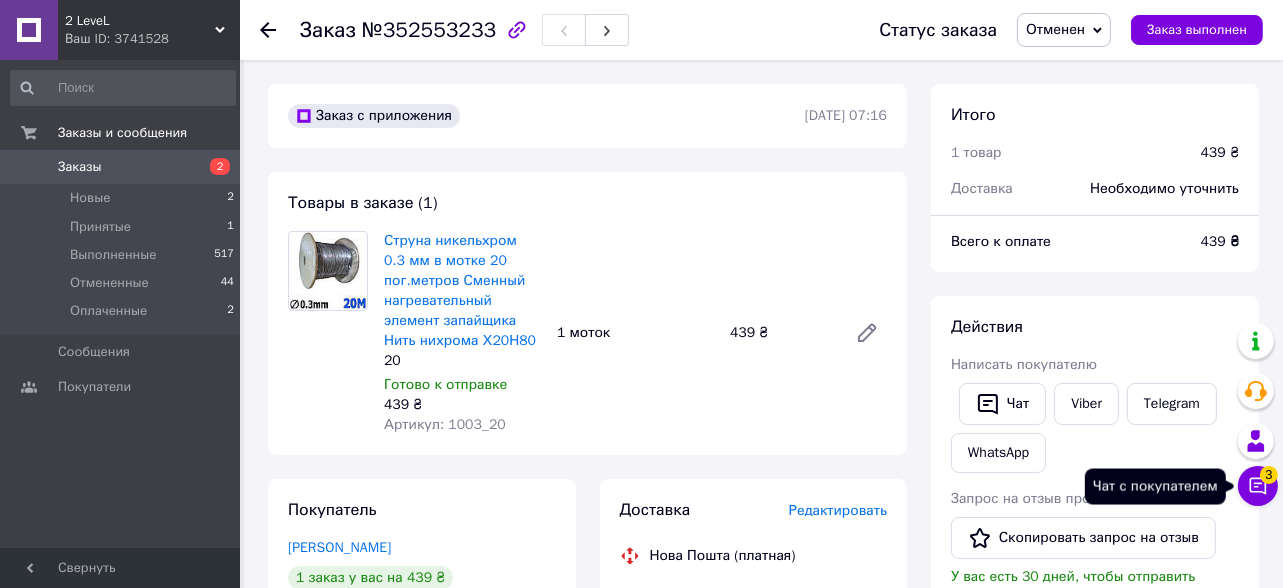 click 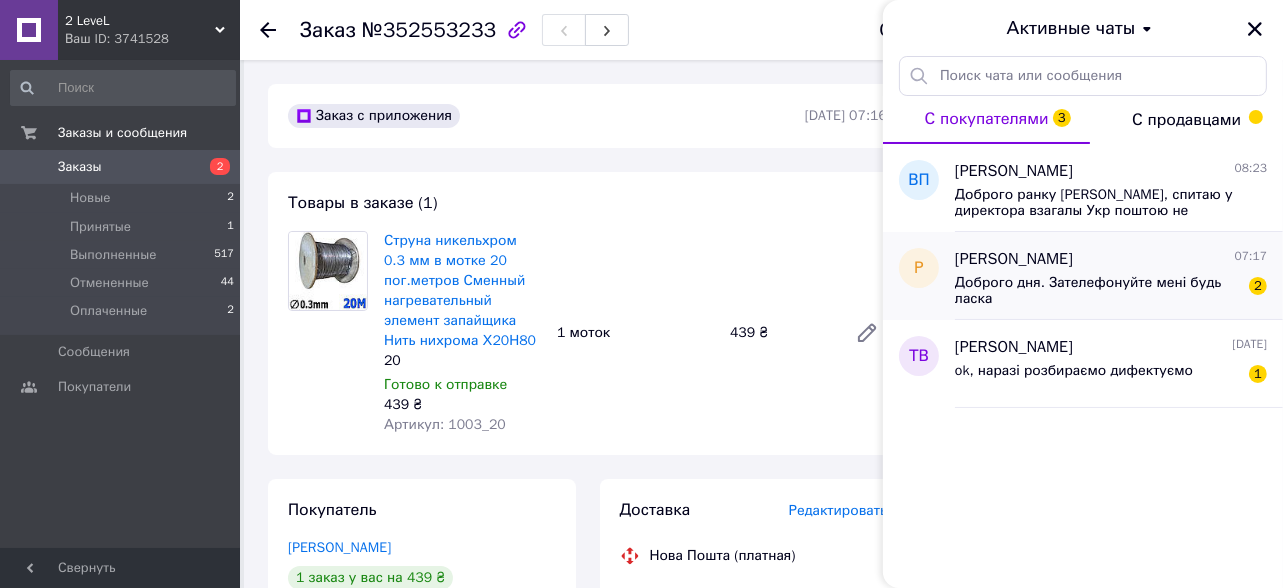 click on "Доброго дня.
Зателефонуйте мені будь ласка" at bounding box center [1097, 291] 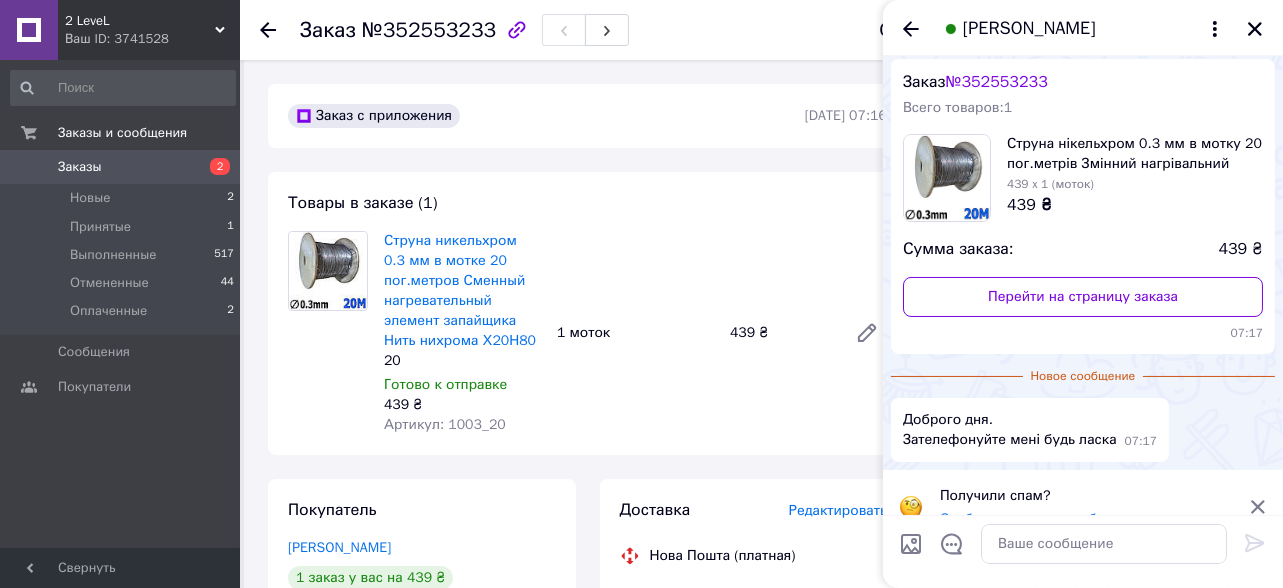 scroll, scrollTop: 76, scrollLeft: 0, axis: vertical 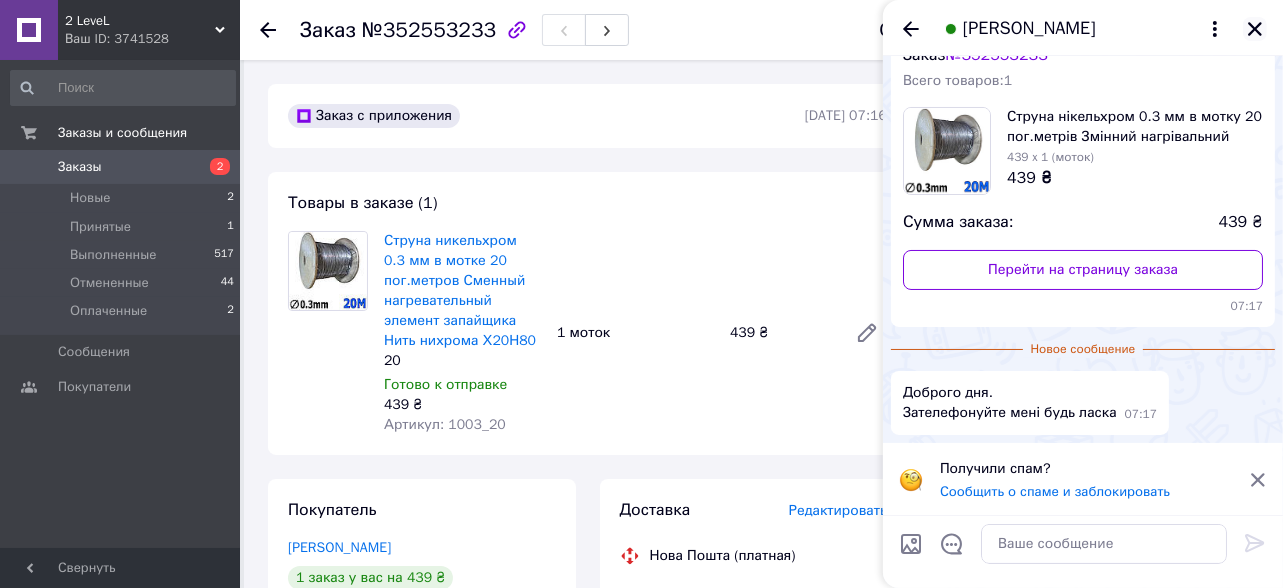 click 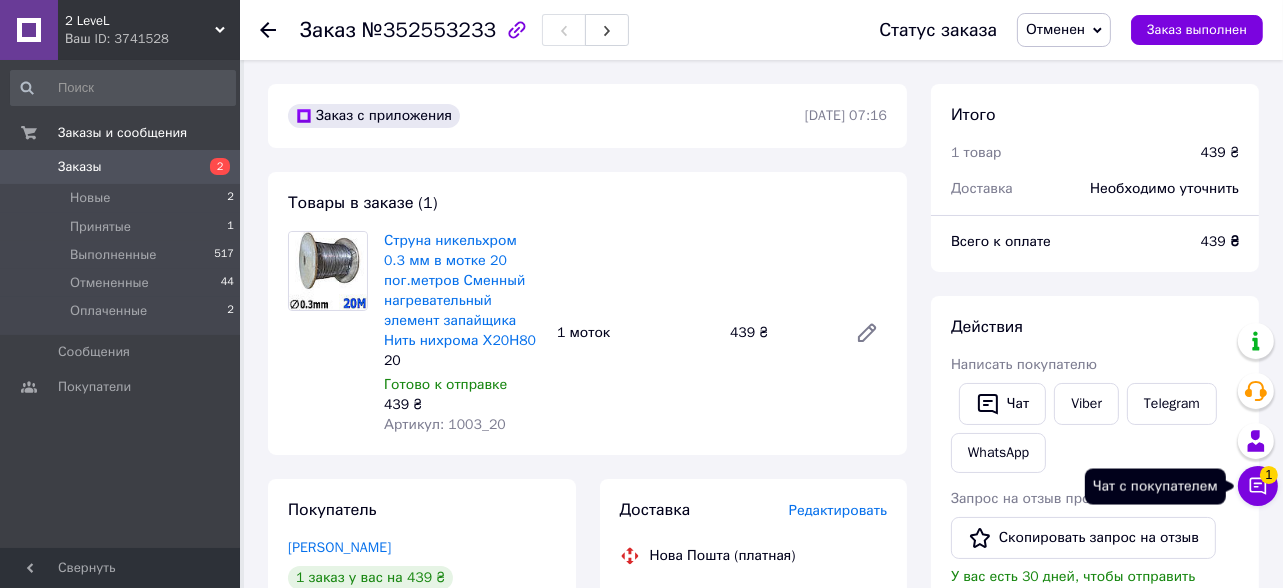 click 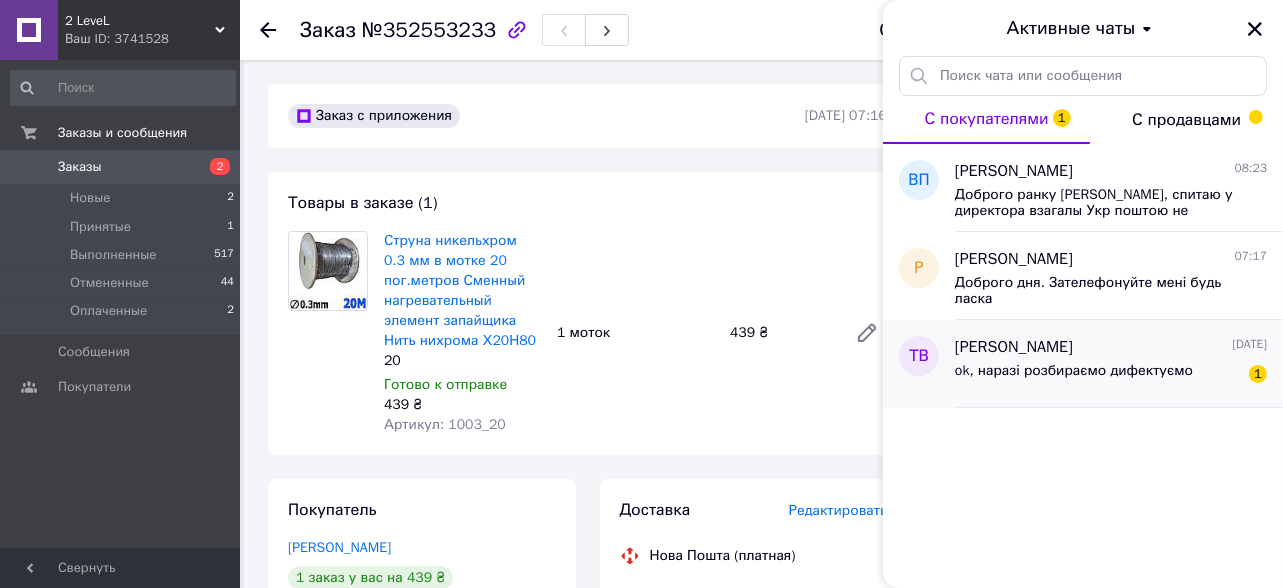 click on "ok, наразі розбираємо дифектуємо" at bounding box center (1074, 377) 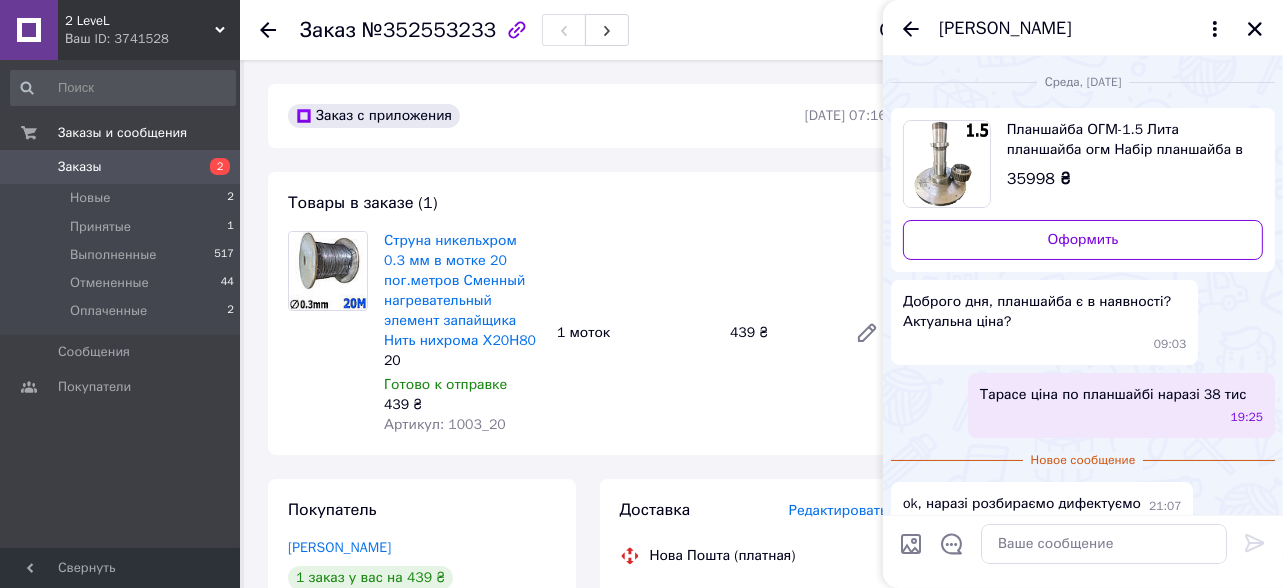 scroll, scrollTop: 19, scrollLeft: 0, axis: vertical 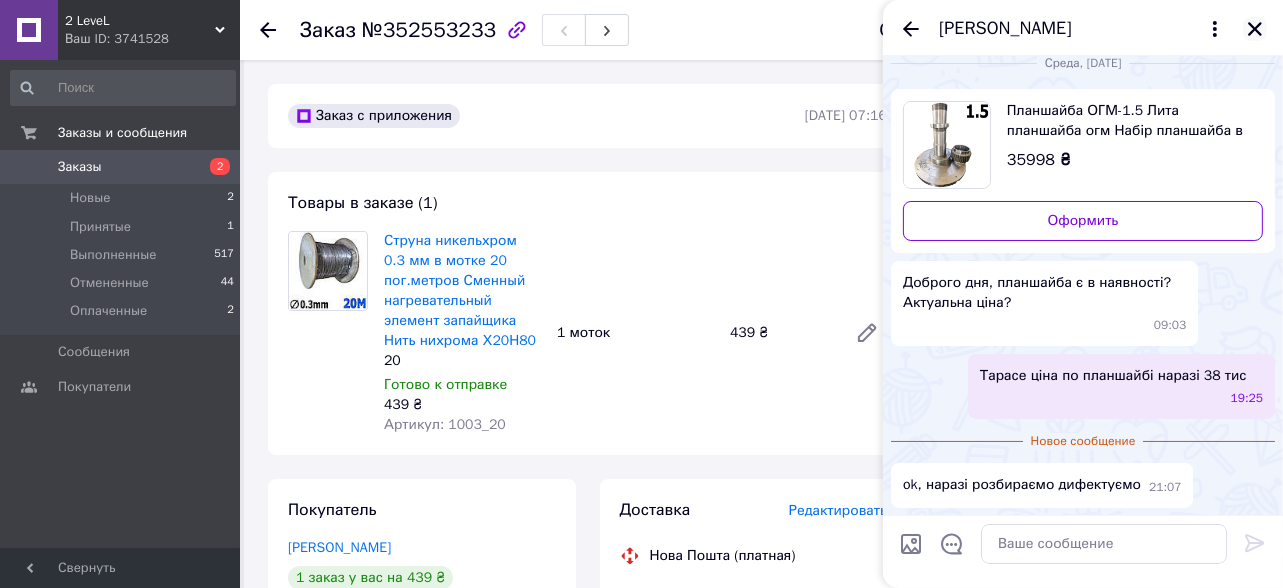 click 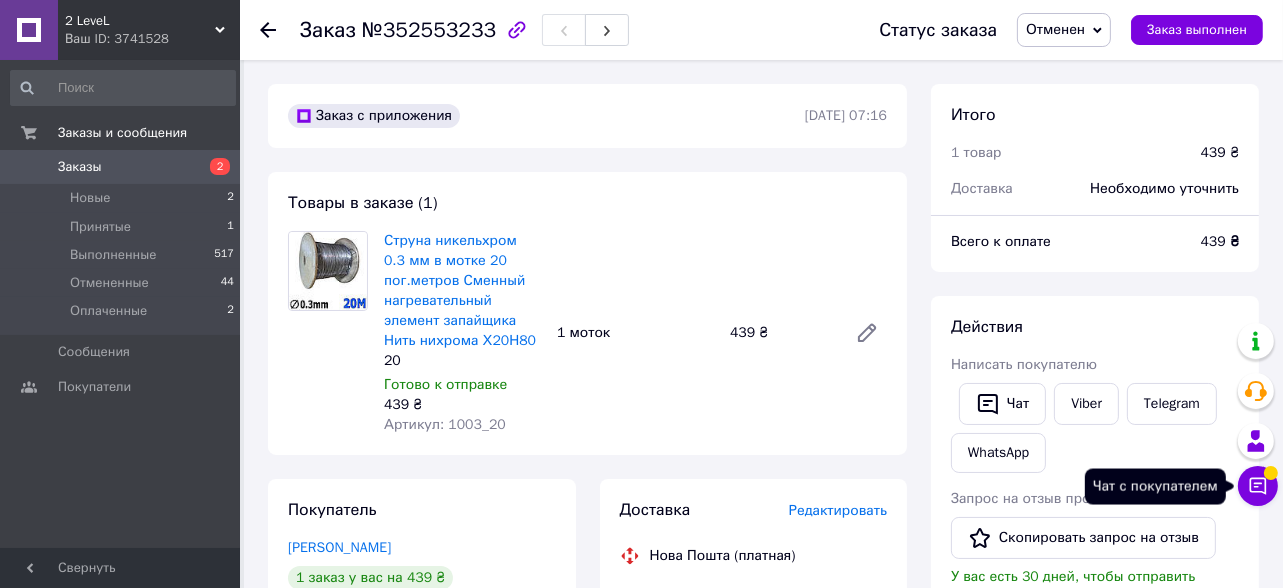 click on "Чат с покупателем" at bounding box center [1258, 486] 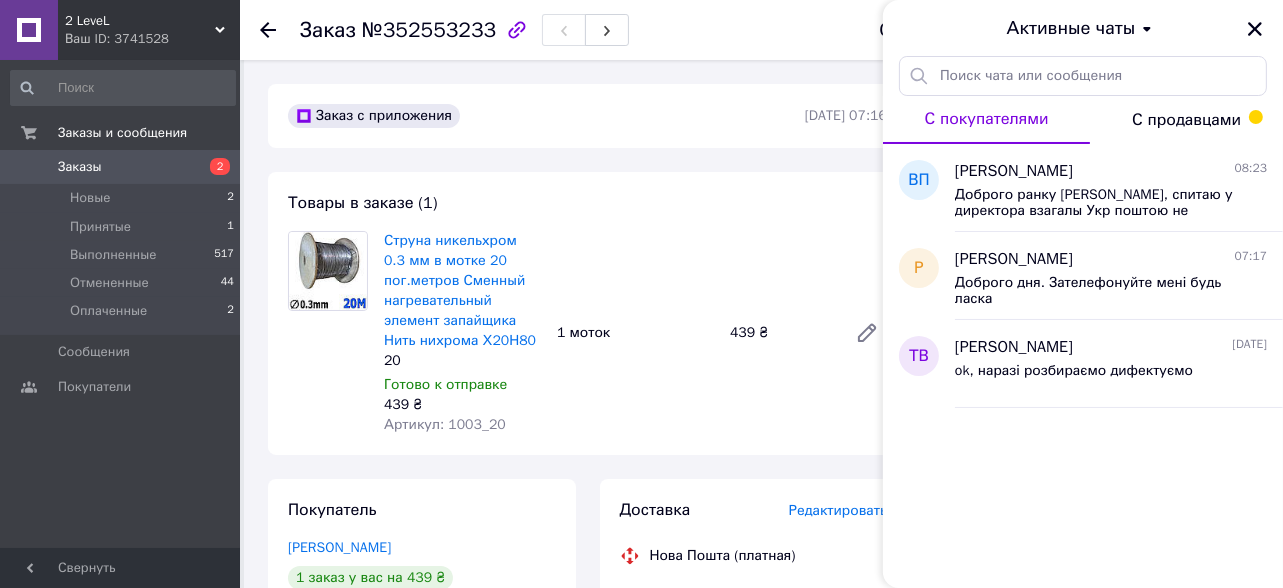 click on "С продавцами" at bounding box center (1186, 120) 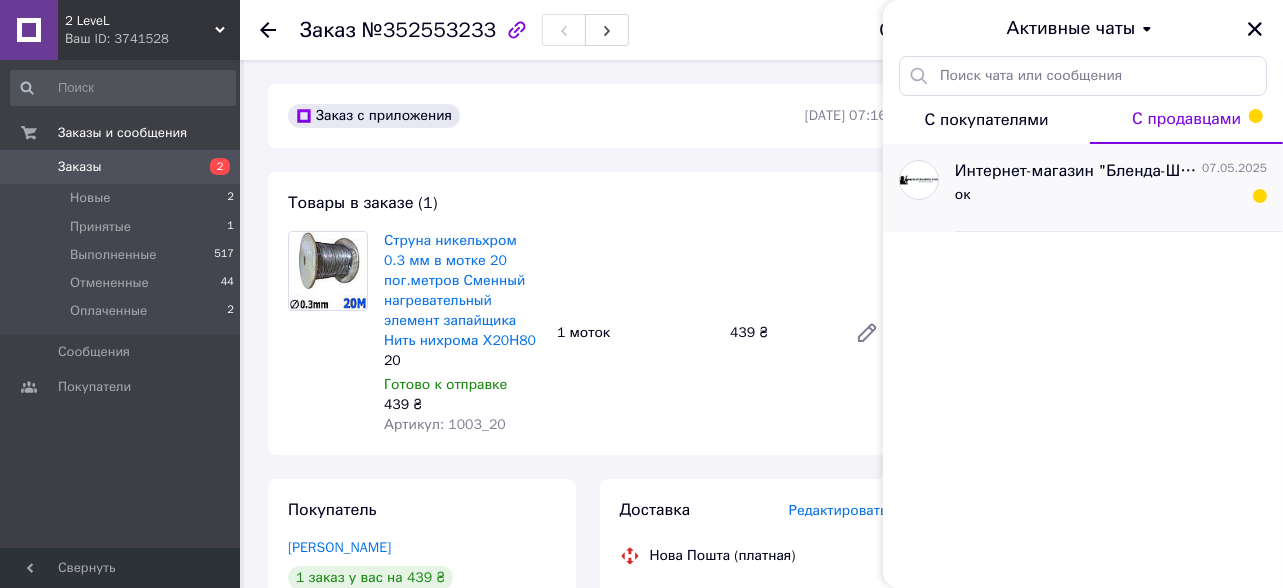 click on "ок" at bounding box center [1111, 199] 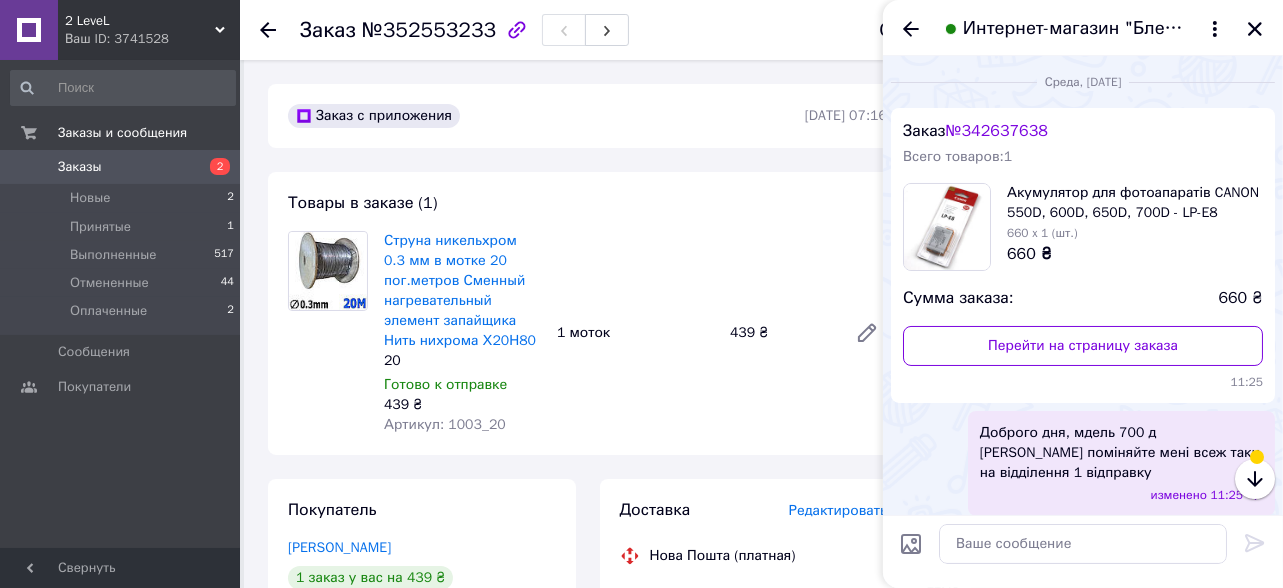 scroll, scrollTop: 77, scrollLeft: 0, axis: vertical 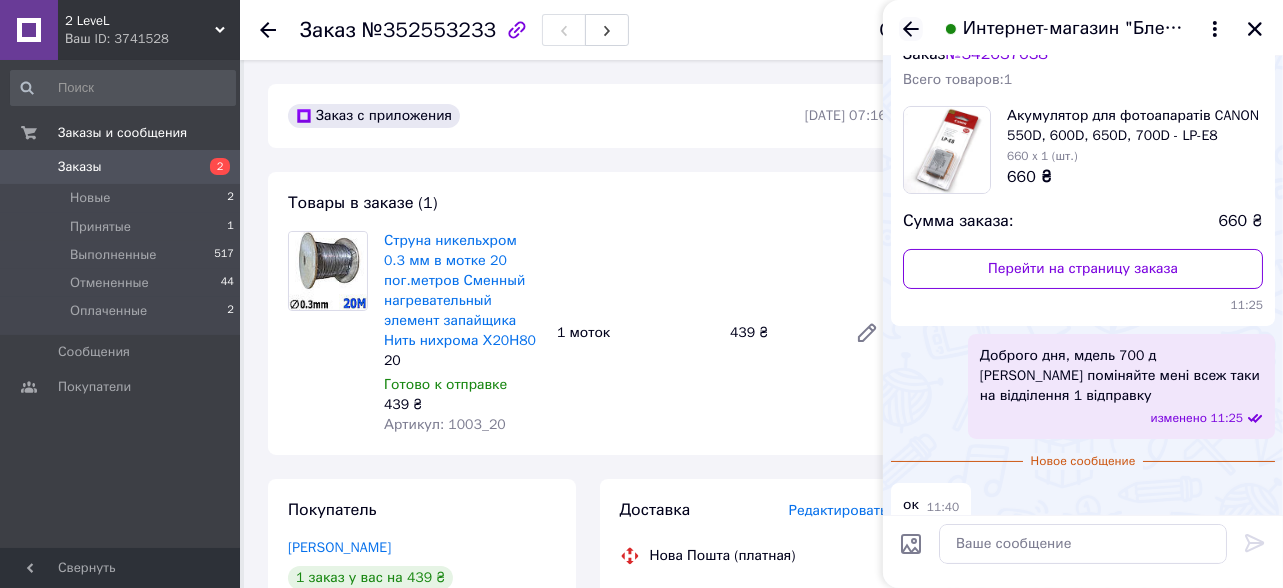 click 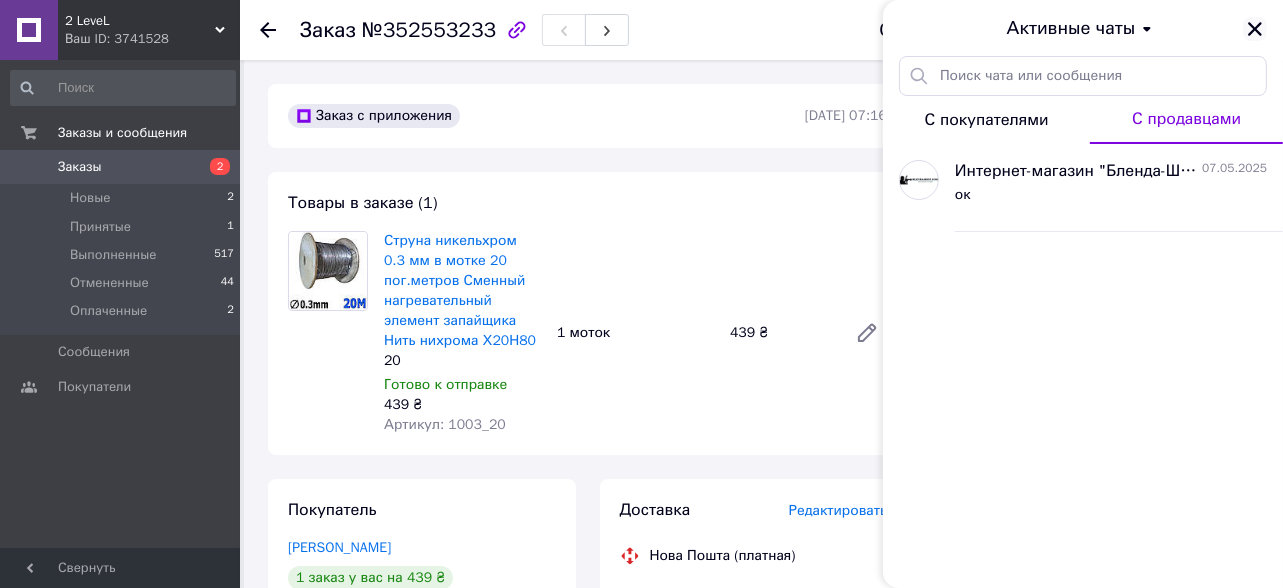 click 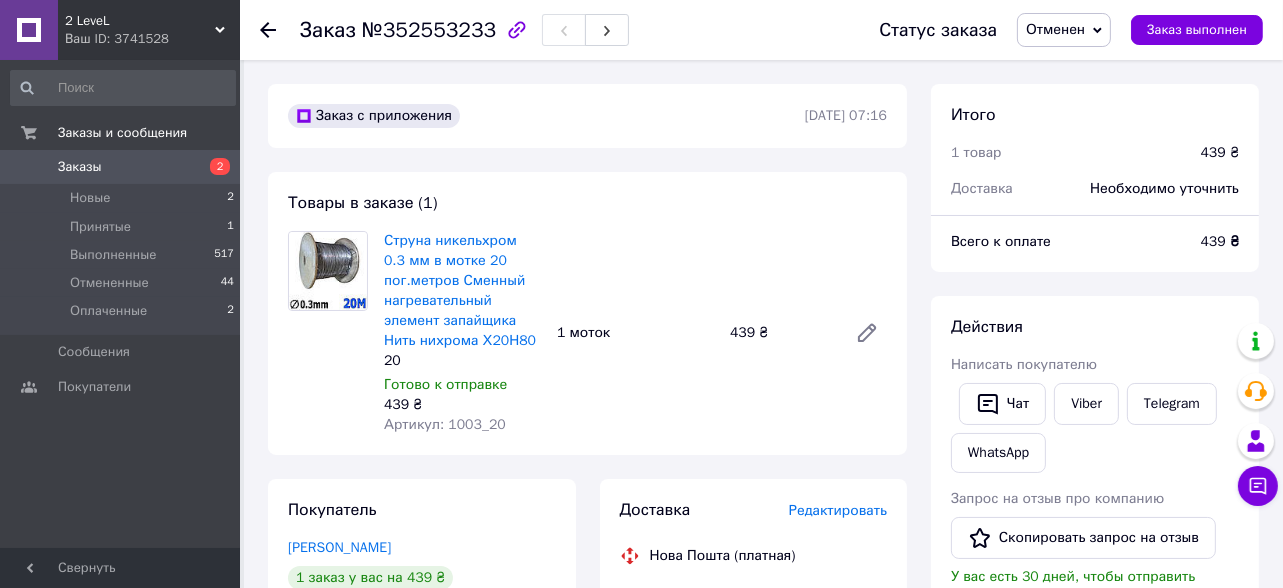 click on "Заказ с приложения 14.07.2025 | 07:16 Товары в заказе (1) Струна никельхром 0.3 мм в мотке 20 пог.метров Сменный нагревательный элемент запайщика Нить нихрома Х20Н80 20 Готово к отправке 439 ₴ Артикул: 1003_20 1 моток 439 ₴ Покупатель Чабаненко Руслан 1 заказ у вас на 439 ₴ 100%   успешных покупок Добавить отзыв +380632047477 Оплата Наложенный платеж Доставка Редактировать Нова Пошта (платная) Получатель Чабаненко Руслан Телефон получателя +380632047477 Адрес м. Київ (Київська обл.), №142 (до 30 кг на одне місце): вул. Амвросія Бучми, 5 Дата отправки 14.07.2025 Плательщик Получатель Оценочная стоимость" at bounding box center (587, 827) 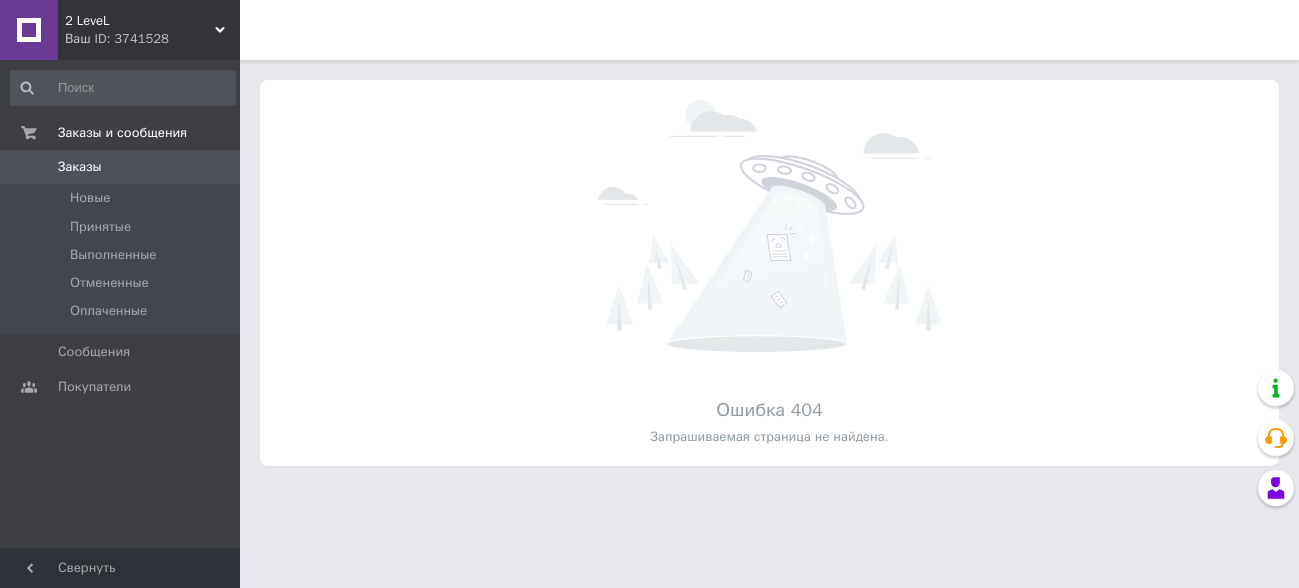 scroll, scrollTop: 0, scrollLeft: 0, axis: both 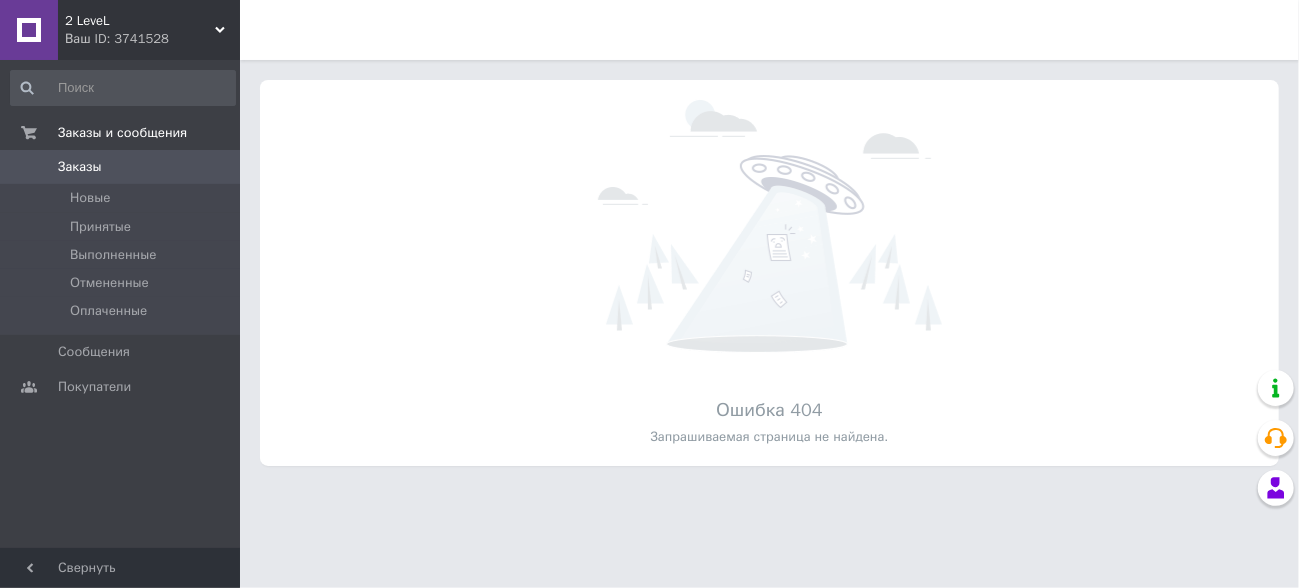 click on "Ваш ID: 3741528" at bounding box center [152, 39] 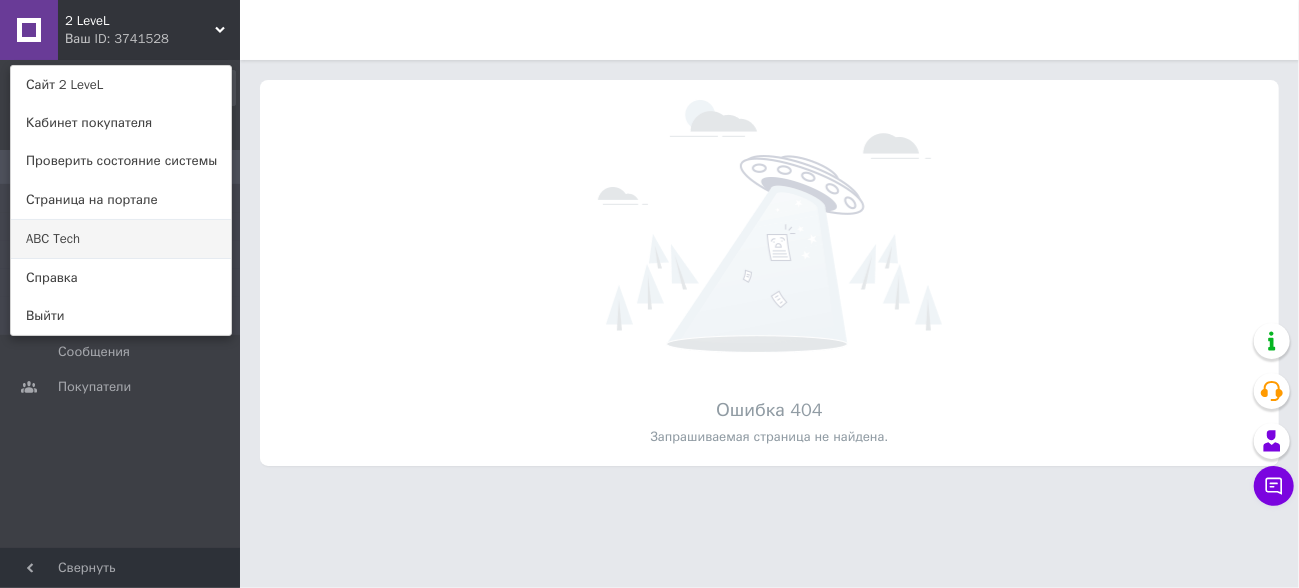 click on "ABC Tech" at bounding box center (121, 239) 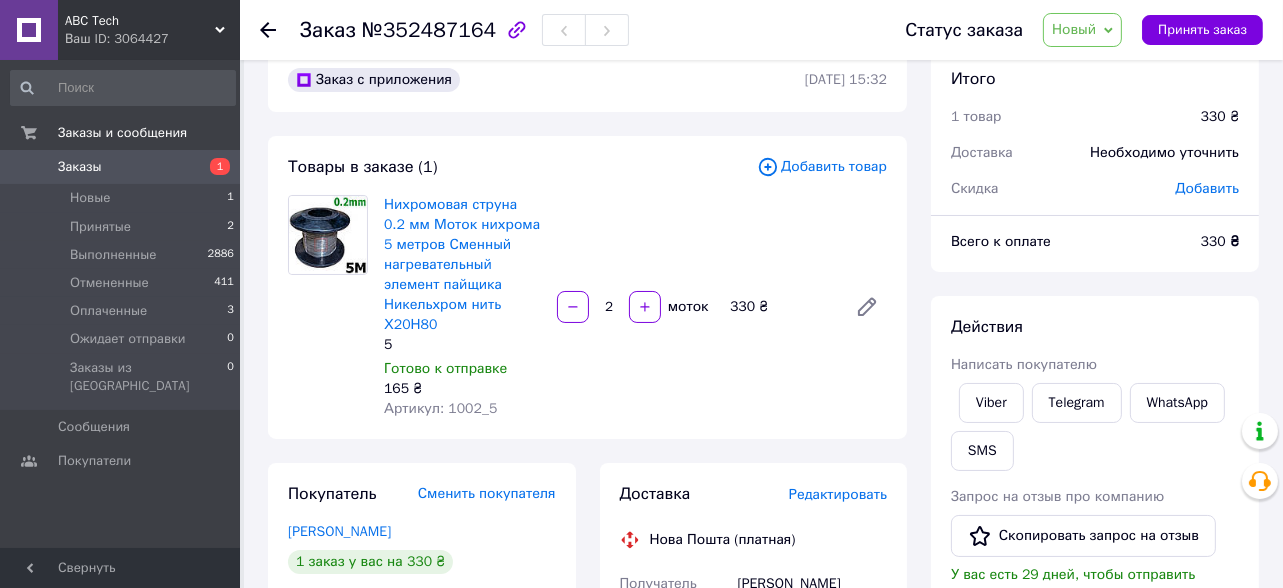 scroll, scrollTop: 0, scrollLeft: 0, axis: both 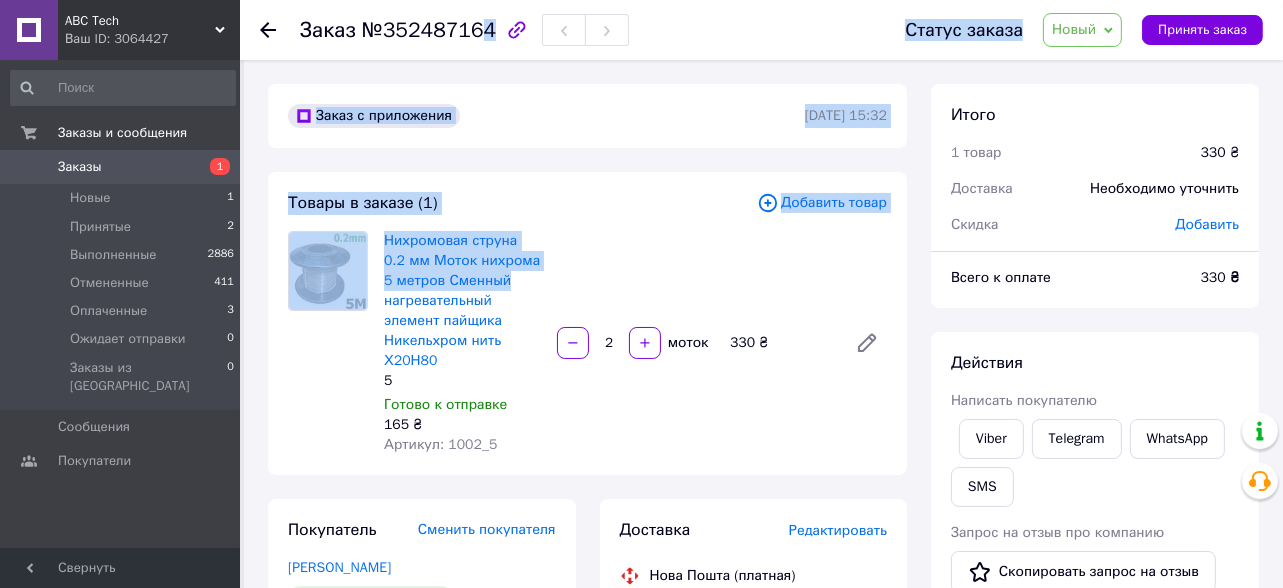 drag, startPoint x: 574, startPoint y: 263, endPoint x: 585, endPoint y: 281, distance: 21.095022 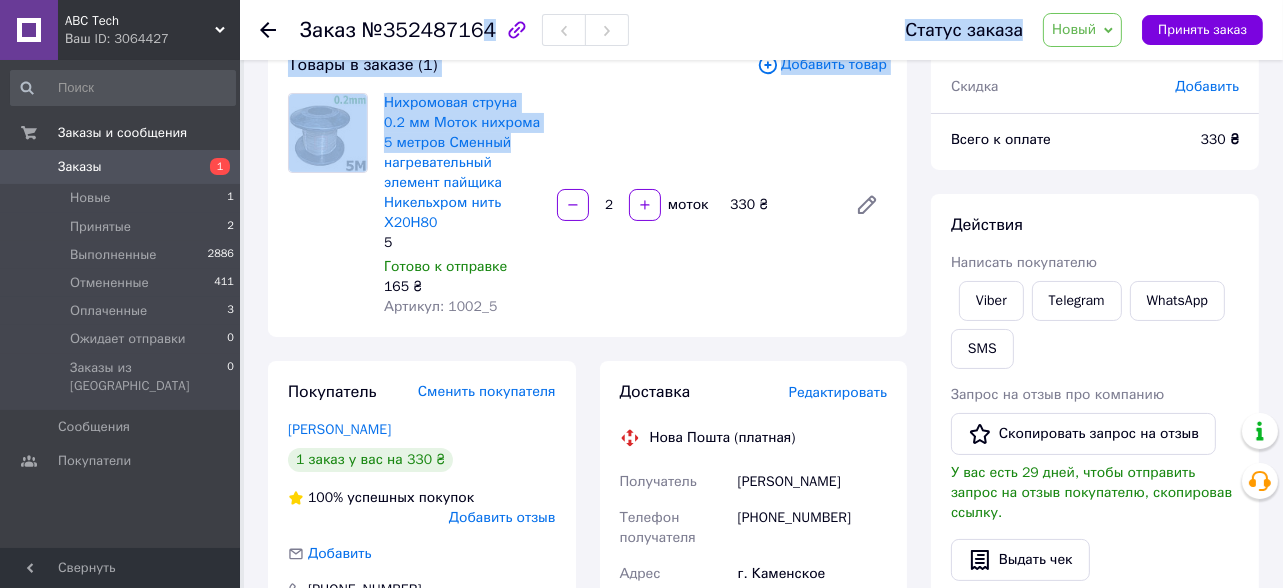 scroll, scrollTop: 0, scrollLeft: 0, axis: both 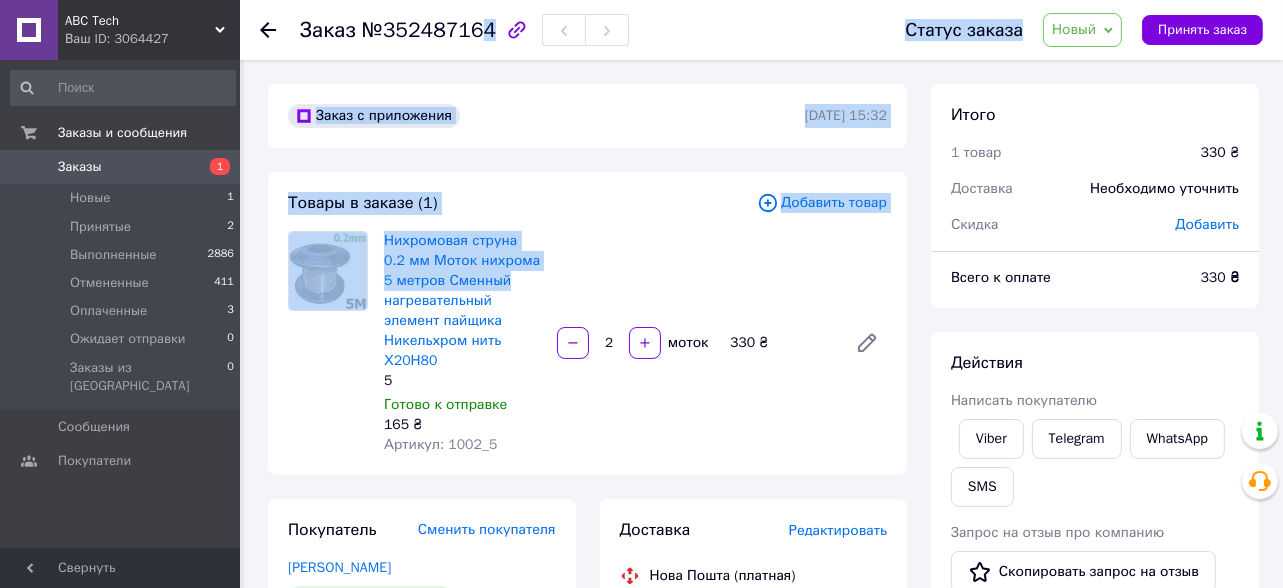 click on "Заказ с приложения [DATE] 15:32" at bounding box center [587, 116] 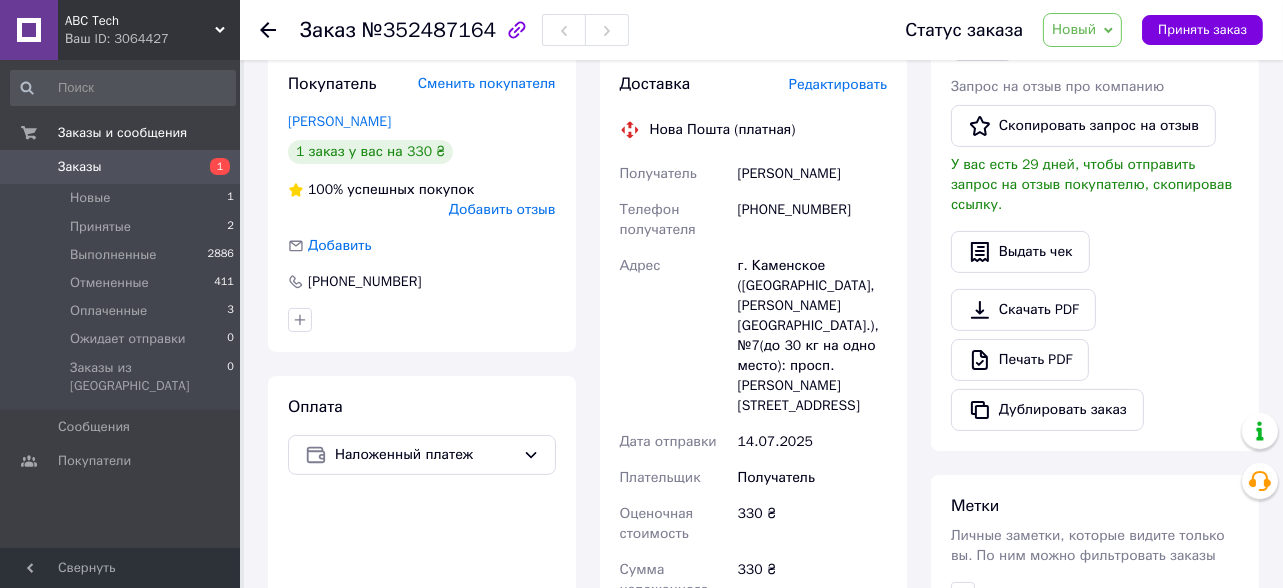scroll, scrollTop: 397, scrollLeft: 0, axis: vertical 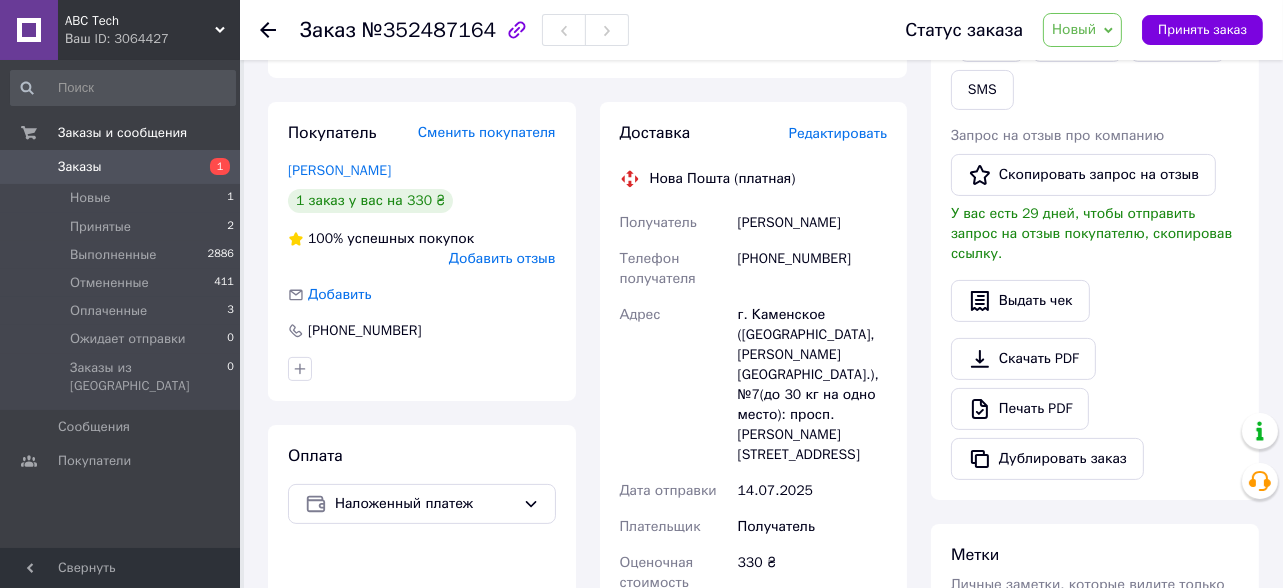 click on "Ваш ID: 3064427" at bounding box center (152, 39) 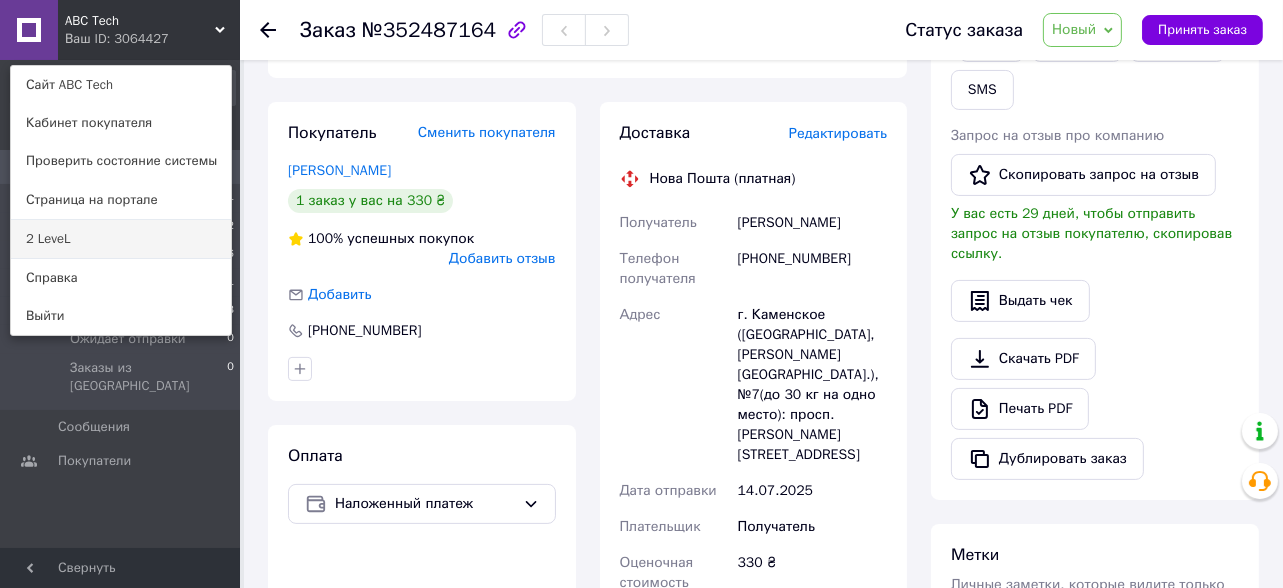 click on "2 LeveL" at bounding box center (121, 239) 